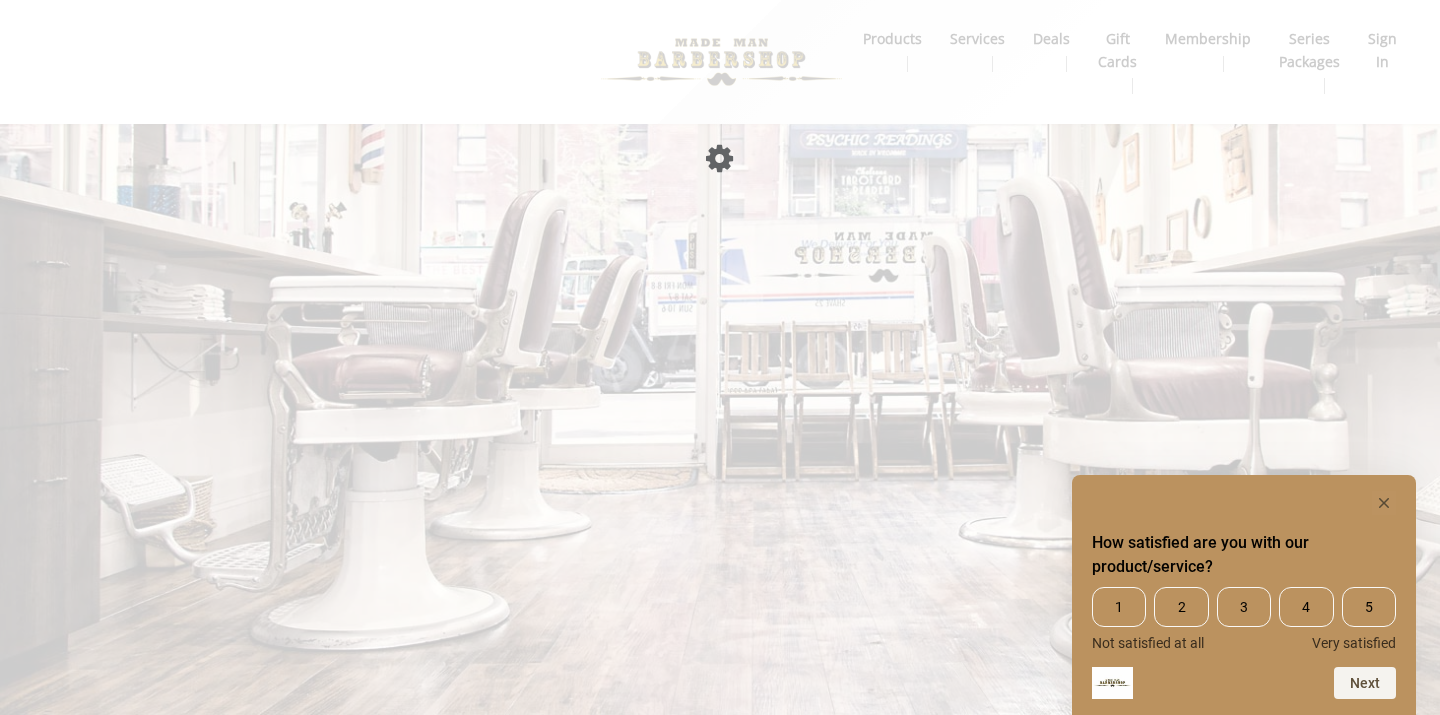 scroll, scrollTop: 0, scrollLeft: 0, axis: both 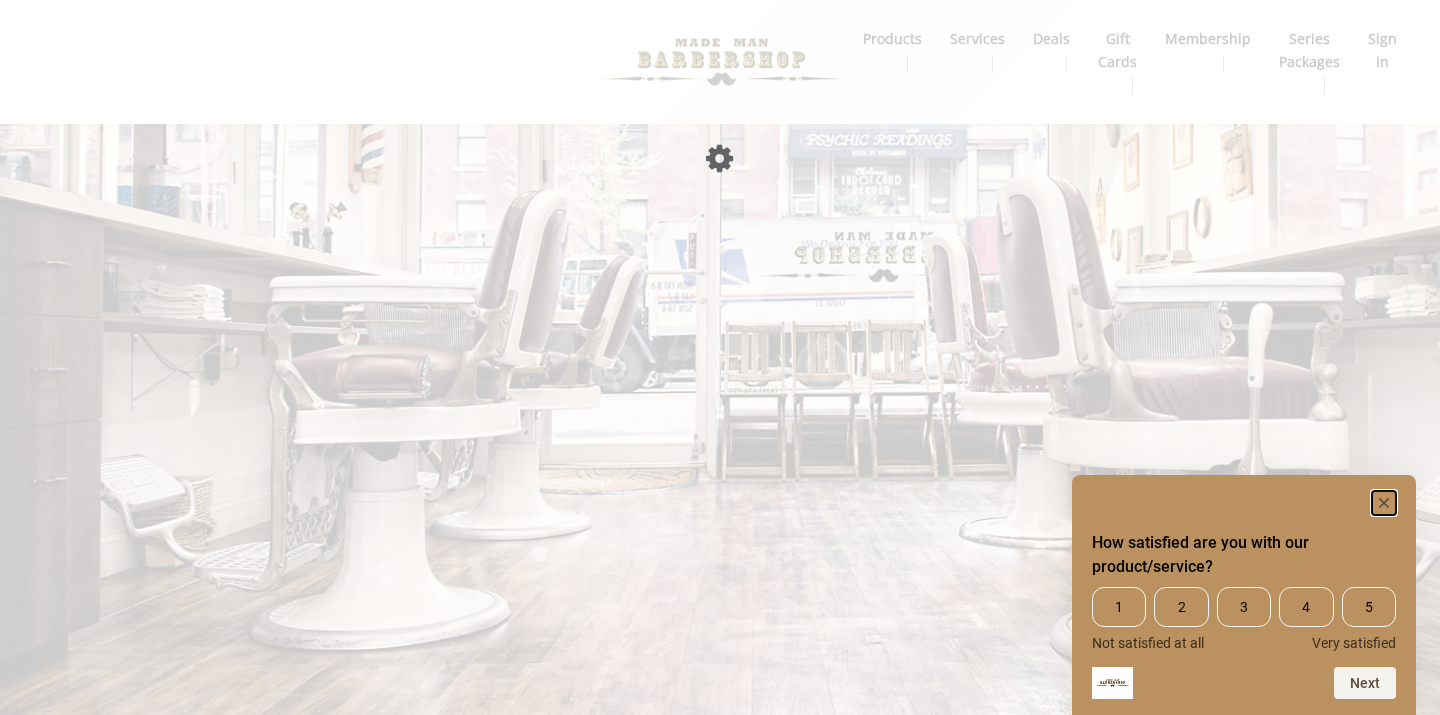 click 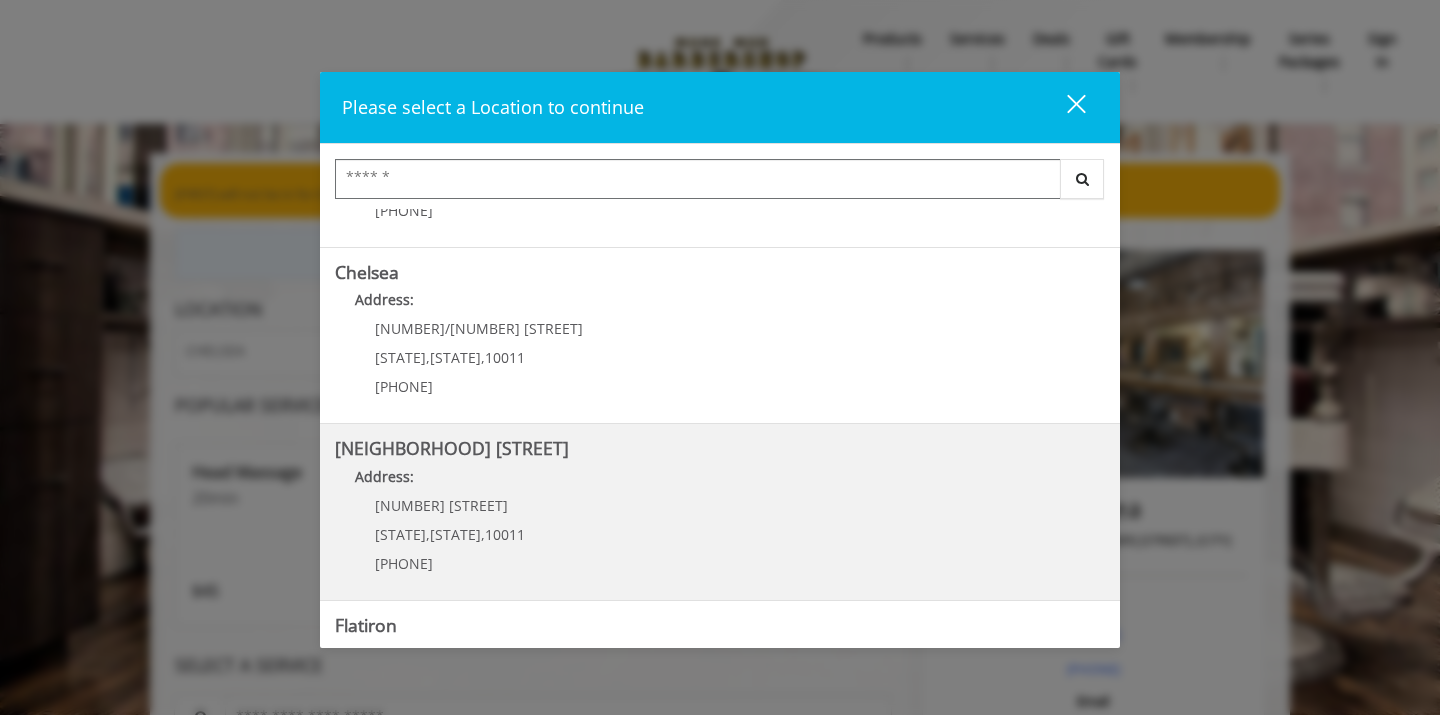 scroll, scrollTop: 145, scrollLeft: 0, axis: vertical 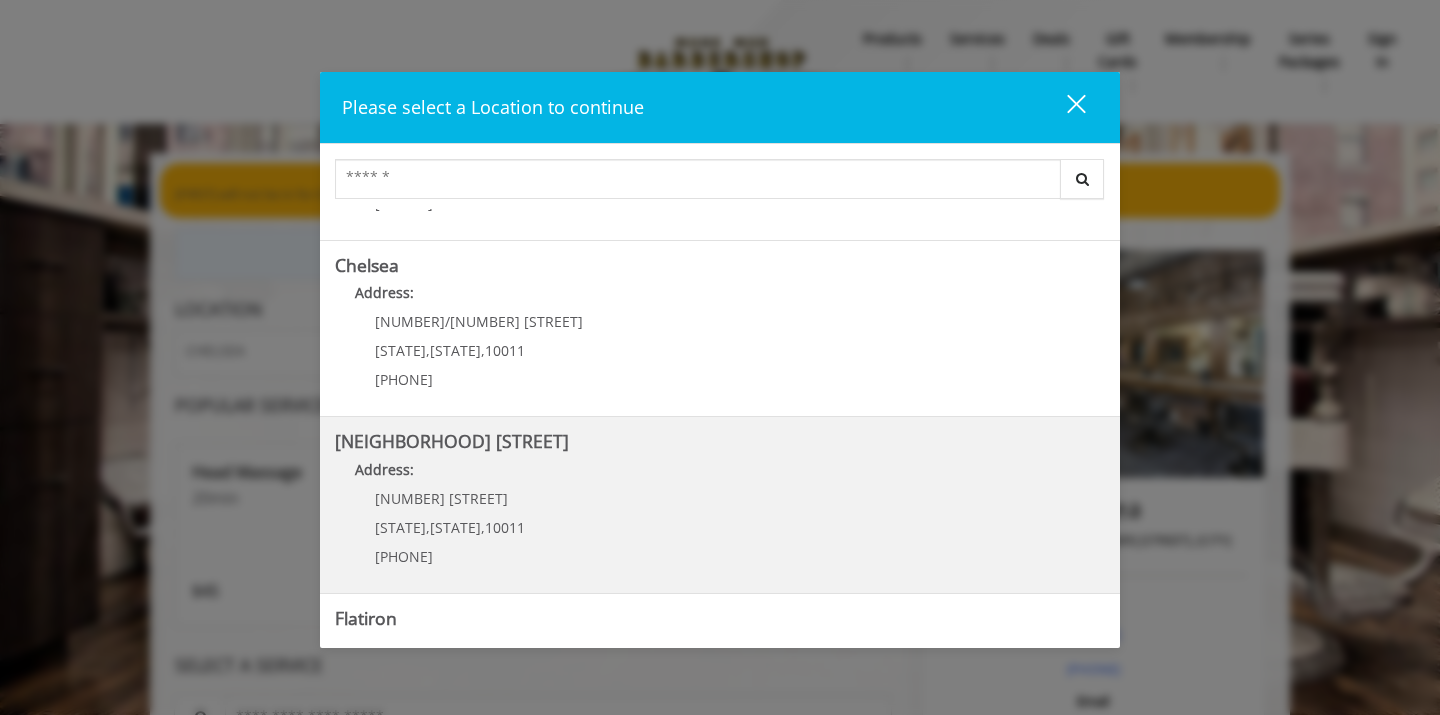 click on "[NEIGHBORHOOD] [STREET] Address: [NUMBER] [STREET] [CITY] , [CITY] , [POSTAL_CODE] [PHONE]" at bounding box center [720, 505] 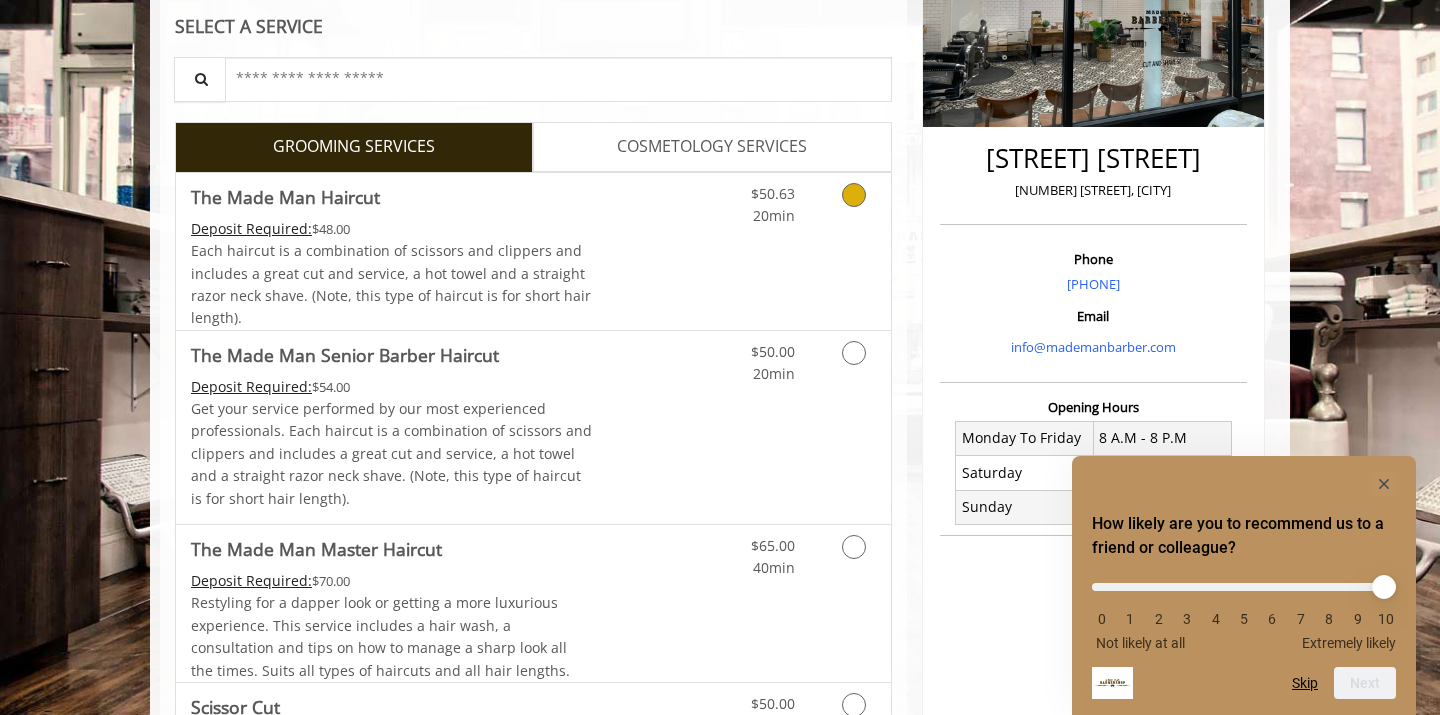 scroll, scrollTop: 380, scrollLeft: 0, axis: vertical 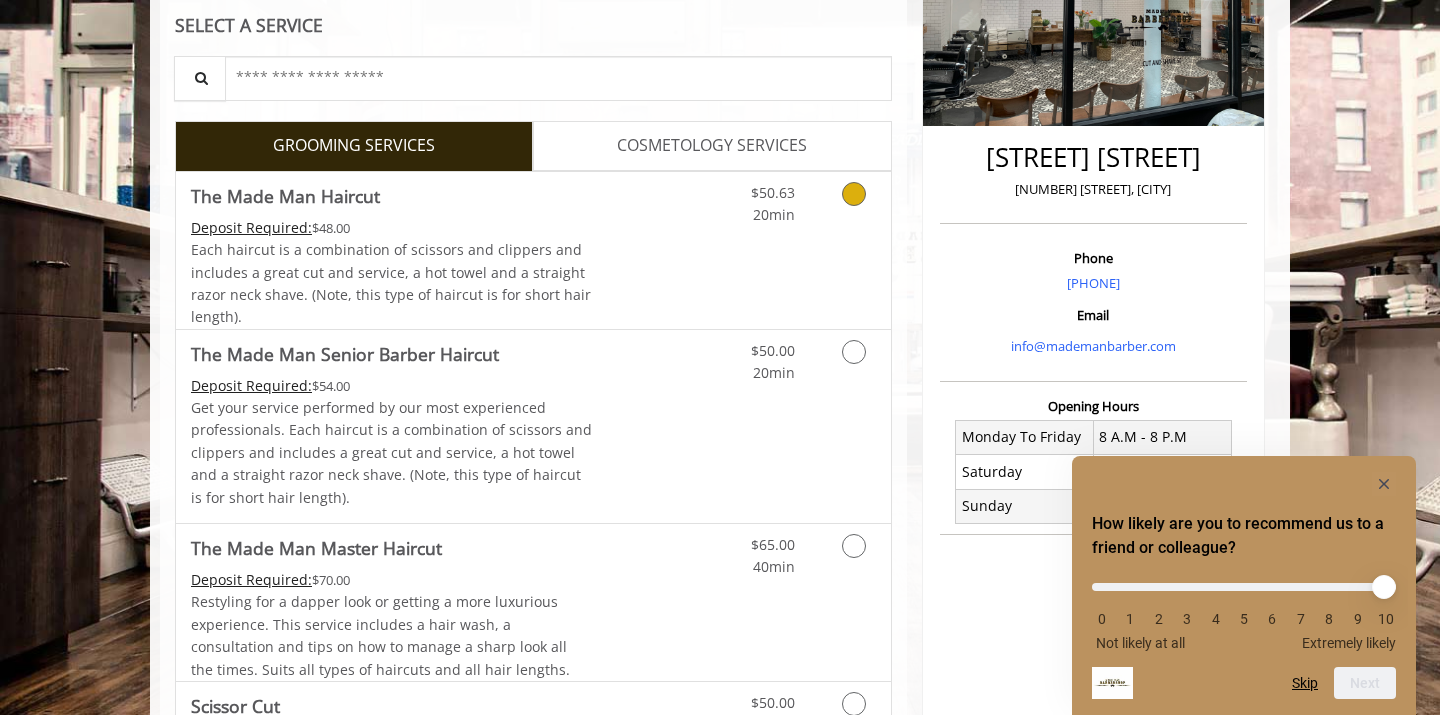 click on "$50.63 20min" at bounding box center [801, 250] 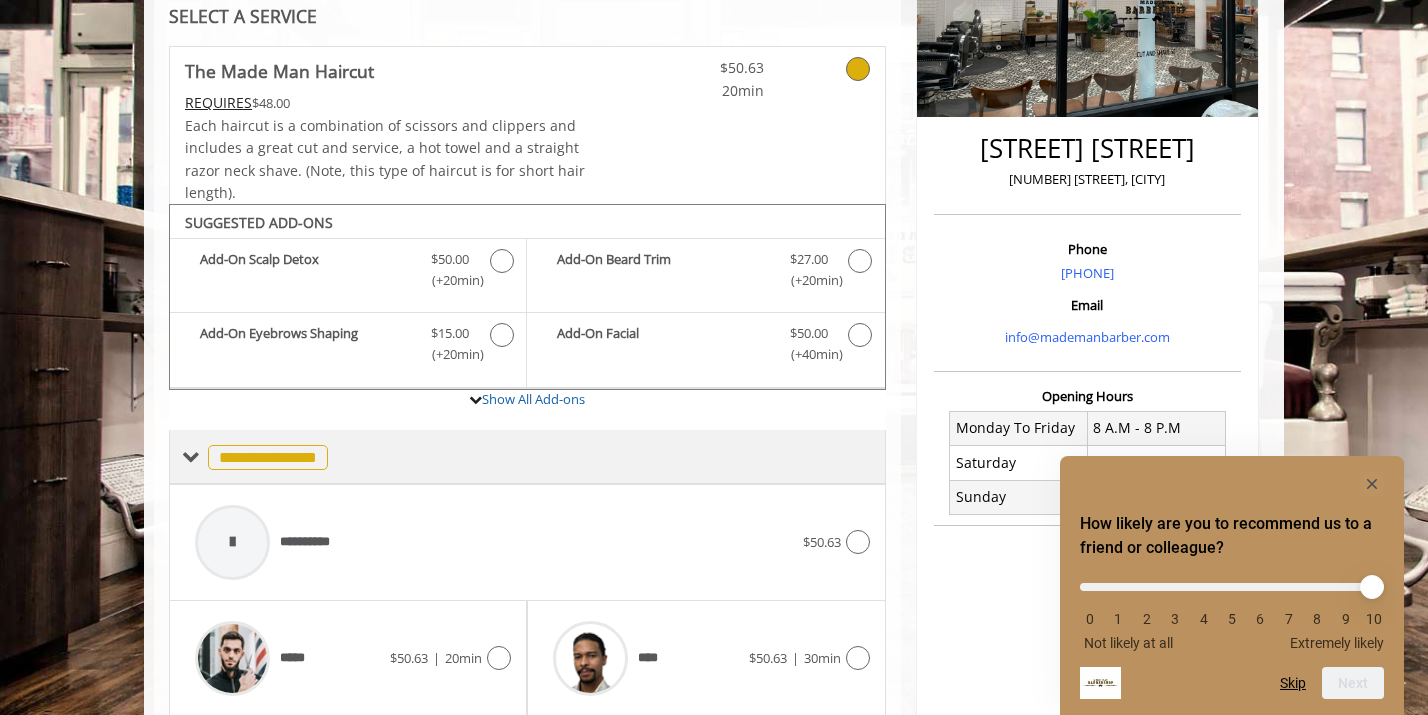 scroll, scrollTop: 373, scrollLeft: 0, axis: vertical 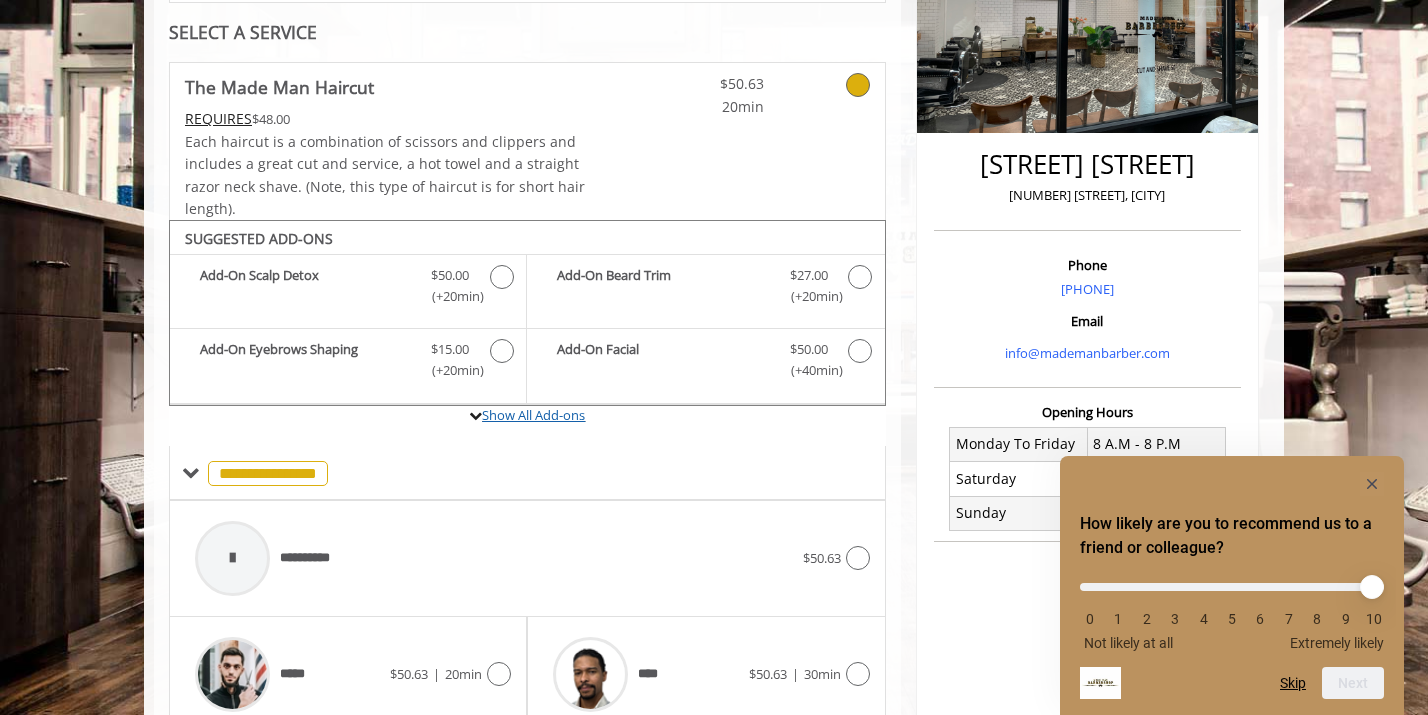 click on "Show All Add-ons" 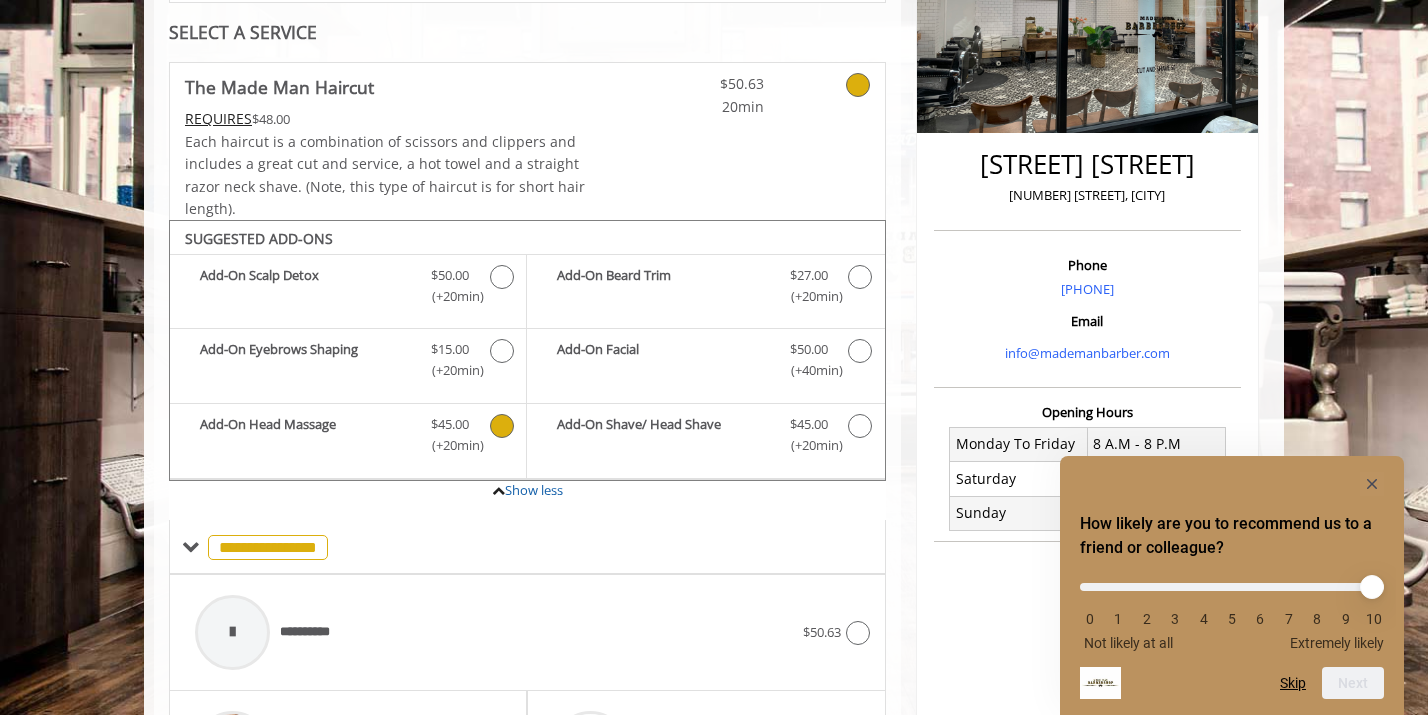 click 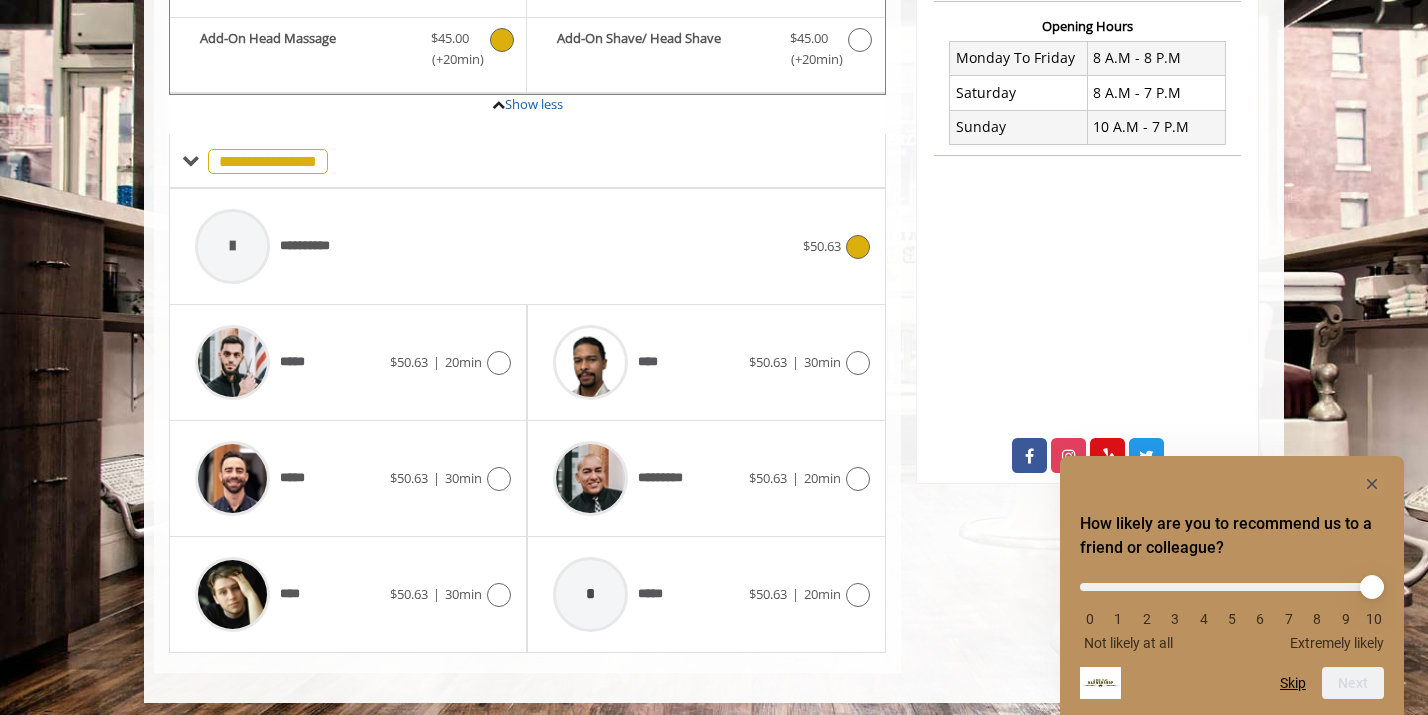 scroll, scrollTop: 767, scrollLeft: 0, axis: vertical 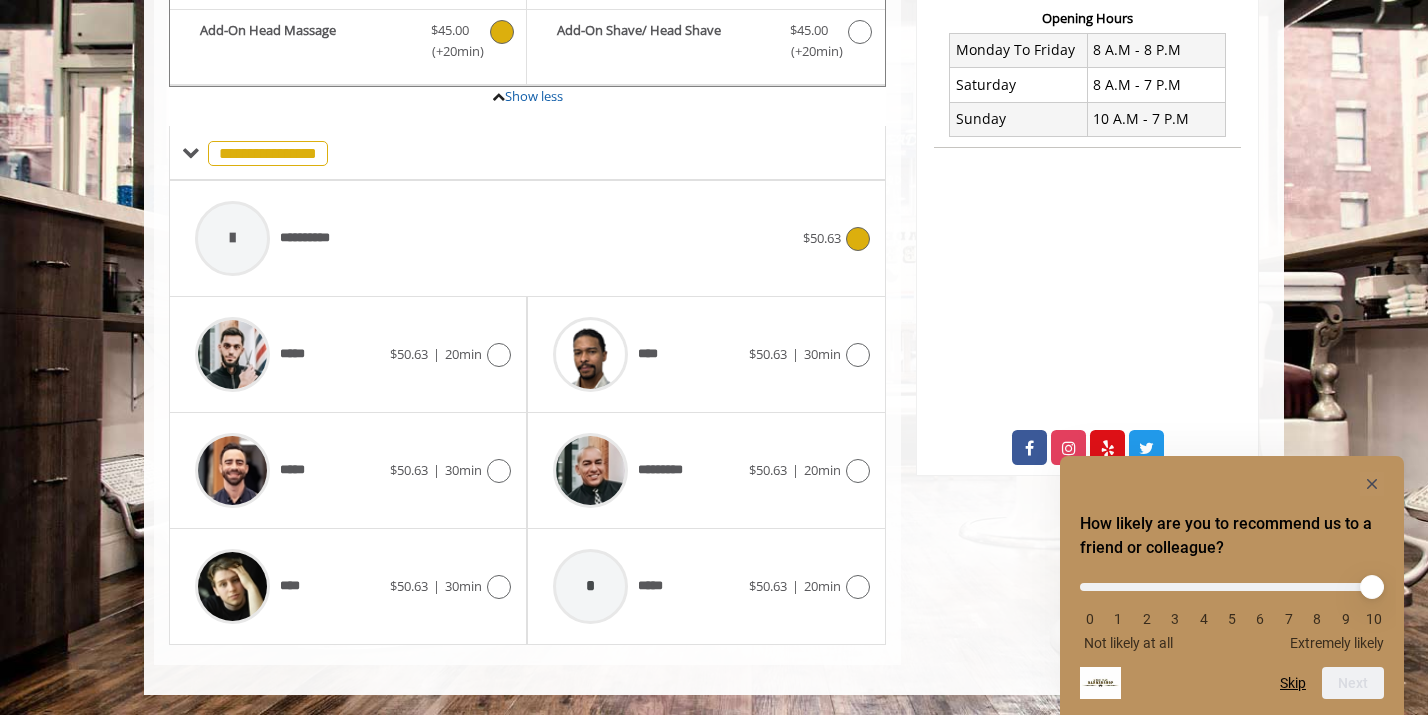 click on "**********" at bounding box center (494, 238) 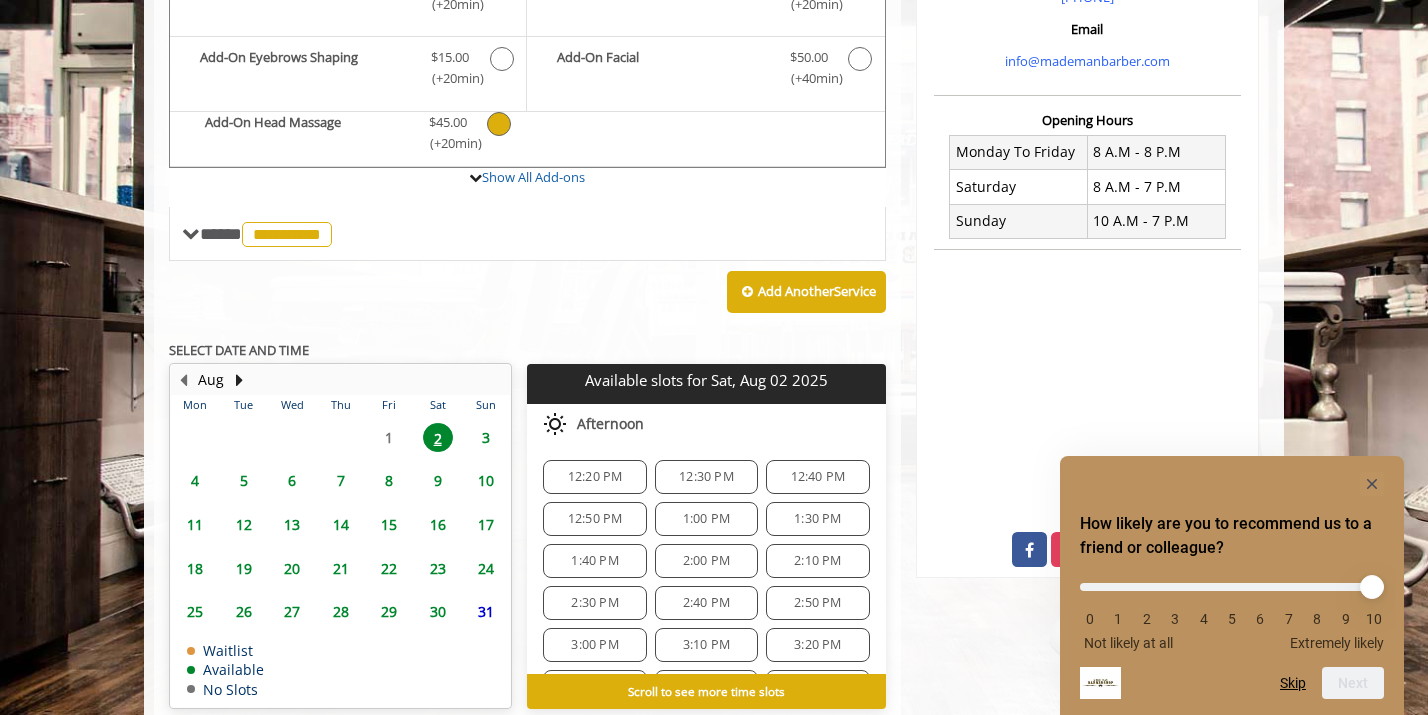scroll, scrollTop: 594, scrollLeft: 0, axis: vertical 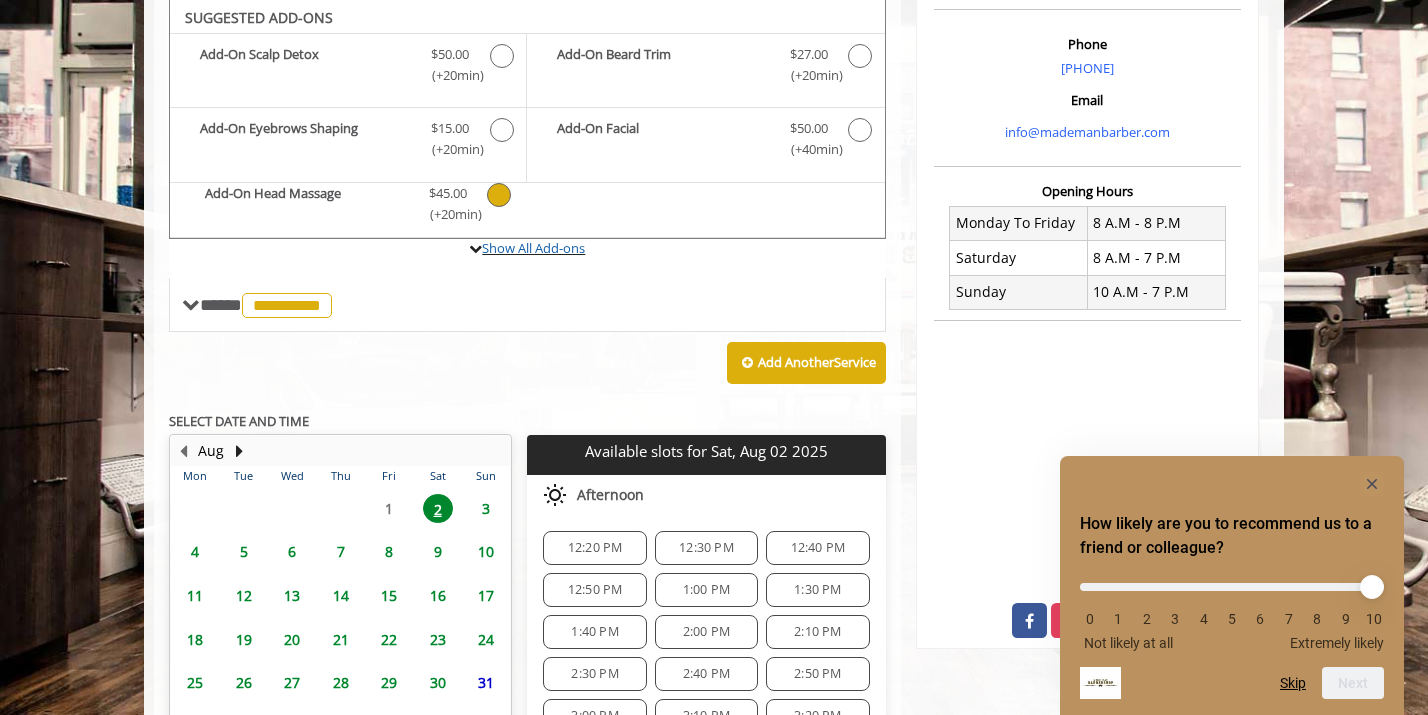 click on "Show All Add-ons" 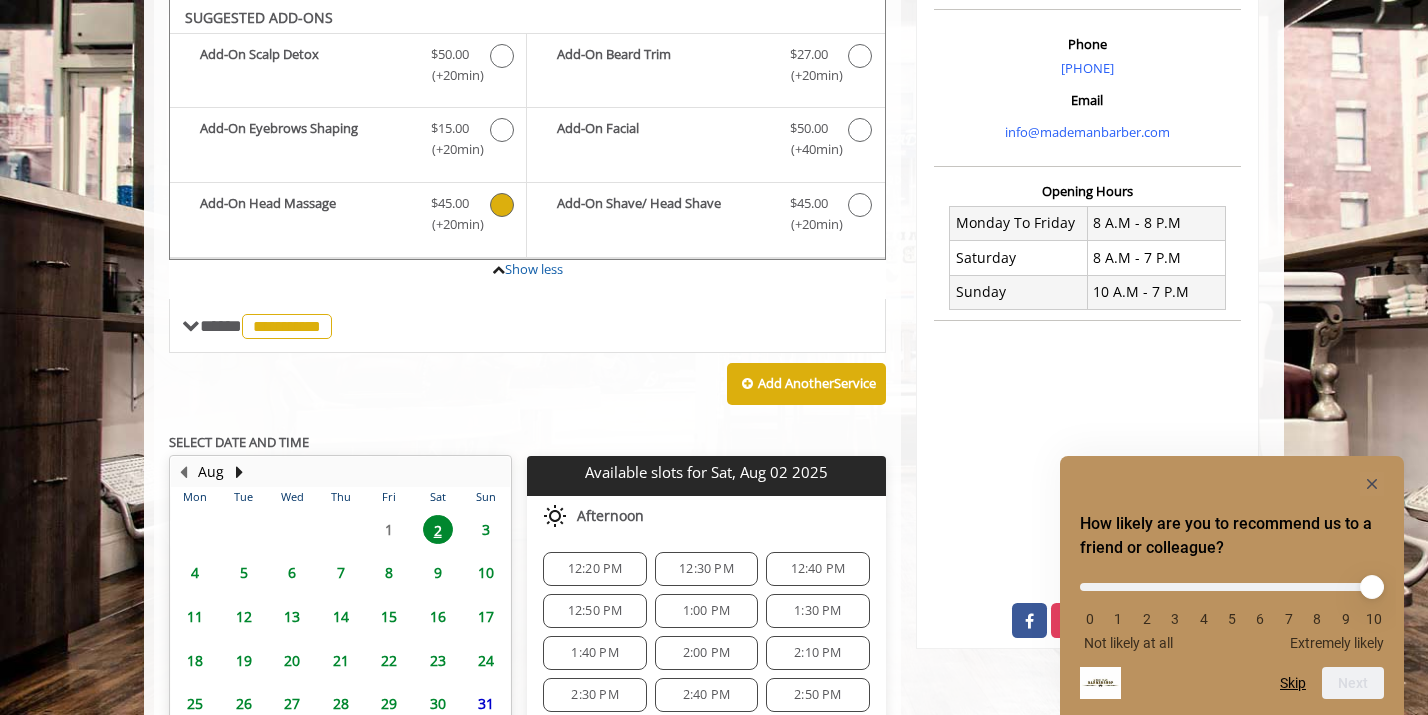 scroll, scrollTop: 615, scrollLeft: 0, axis: vertical 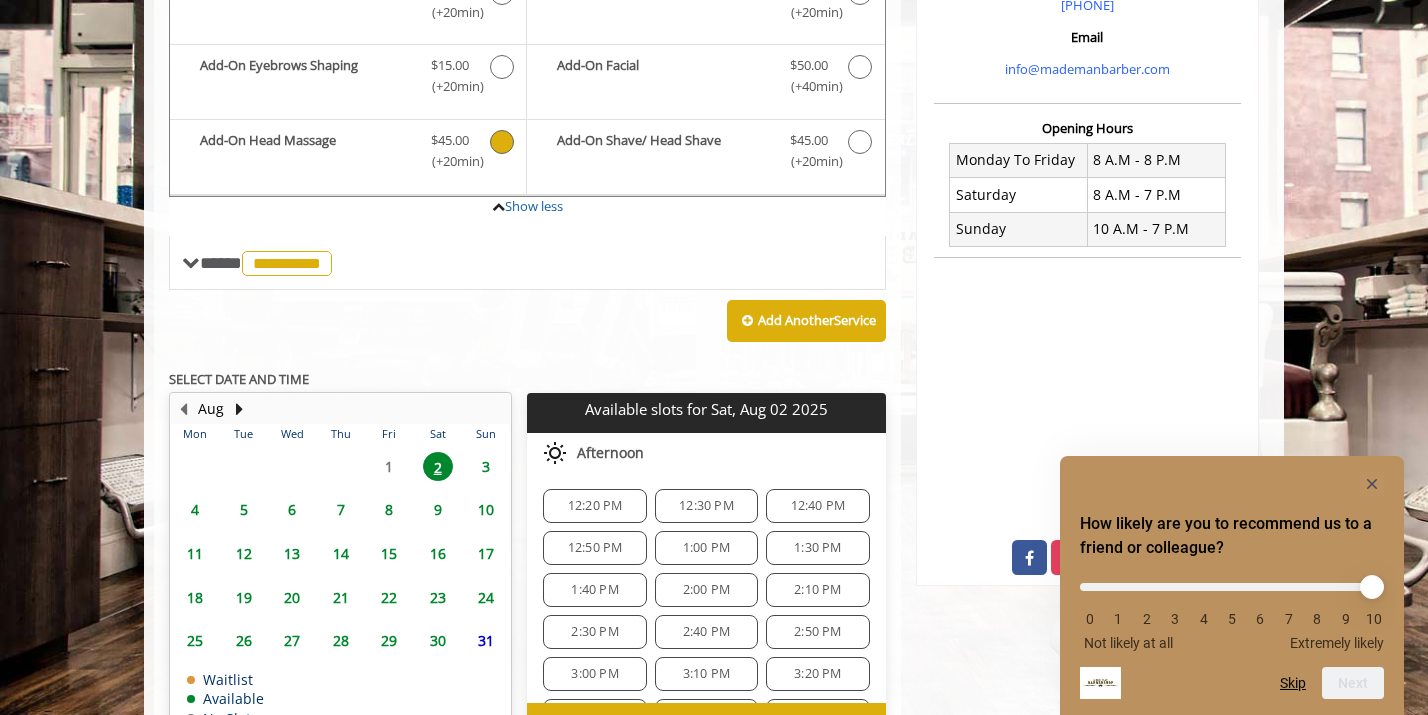 click on "12:20 PM" 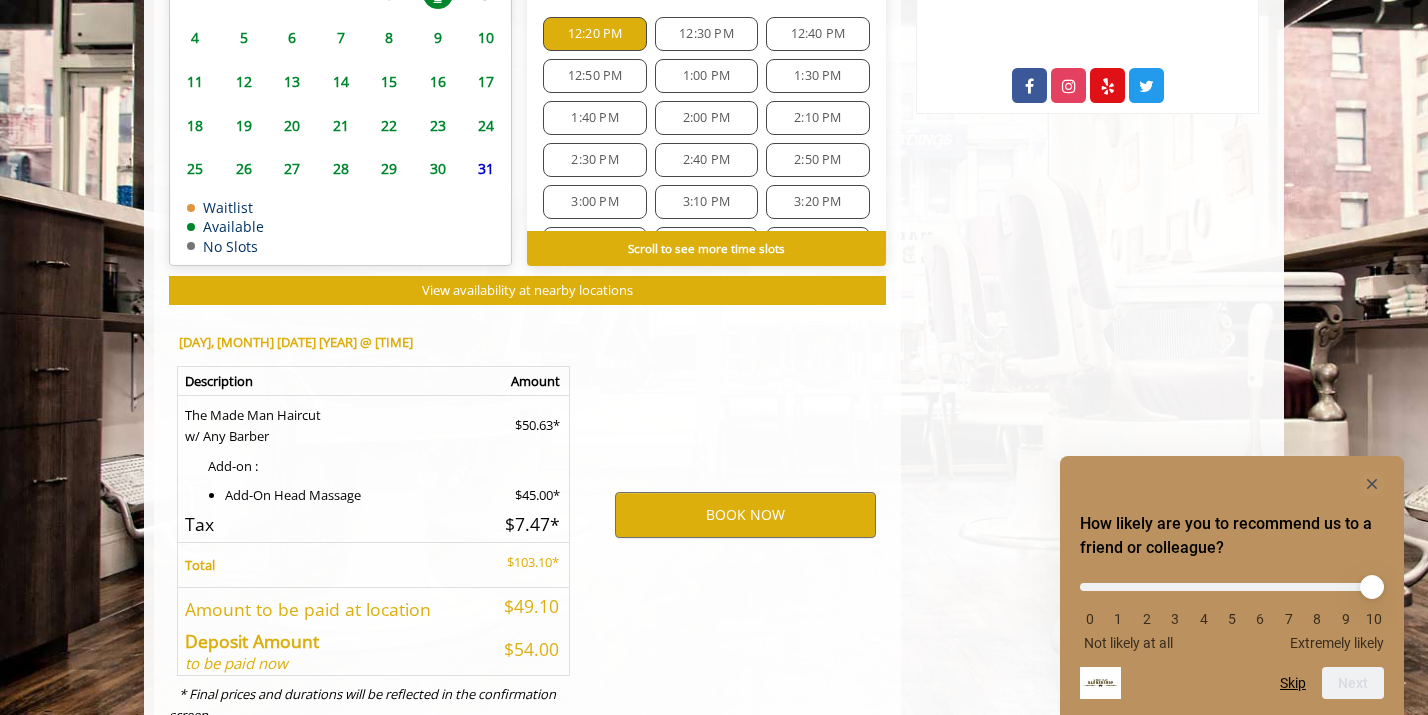 scroll, scrollTop: 1200, scrollLeft: 0, axis: vertical 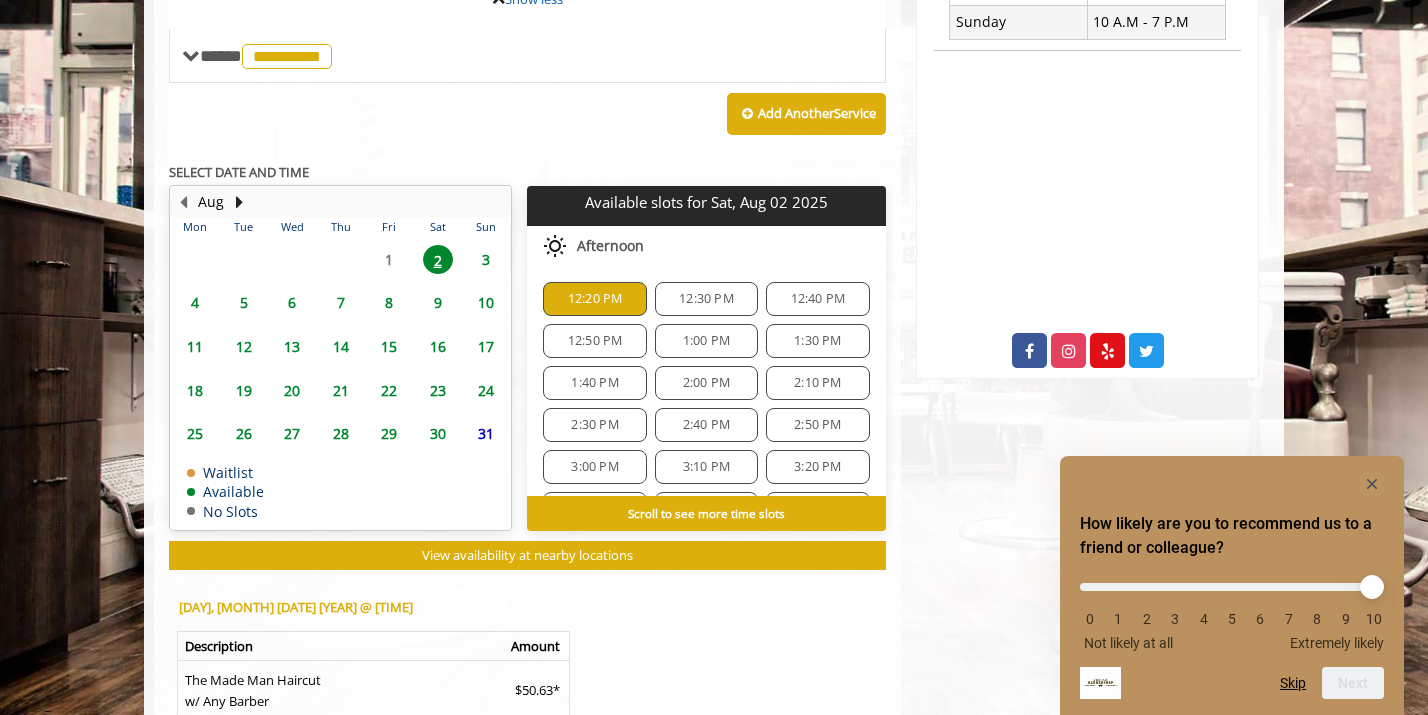 click on "12:20 PM" 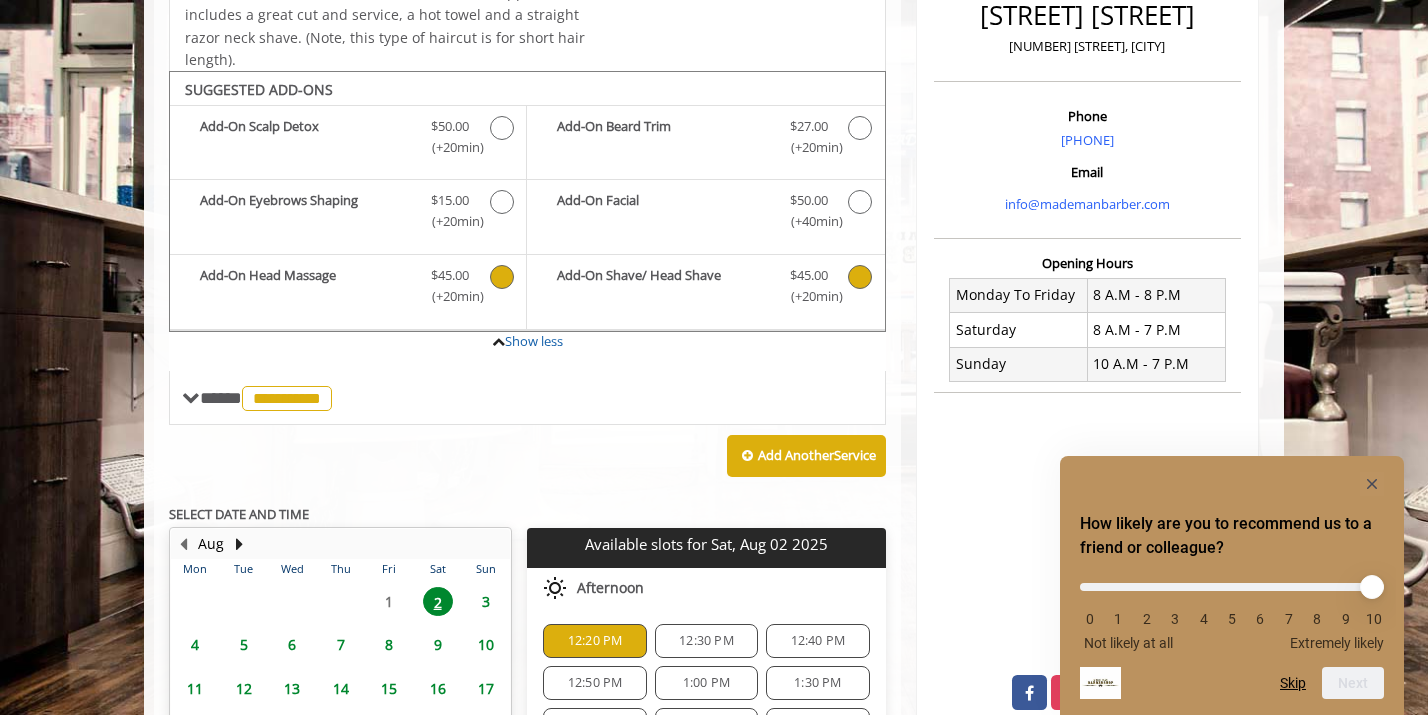 scroll, scrollTop: 526, scrollLeft: 0, axis: vertical 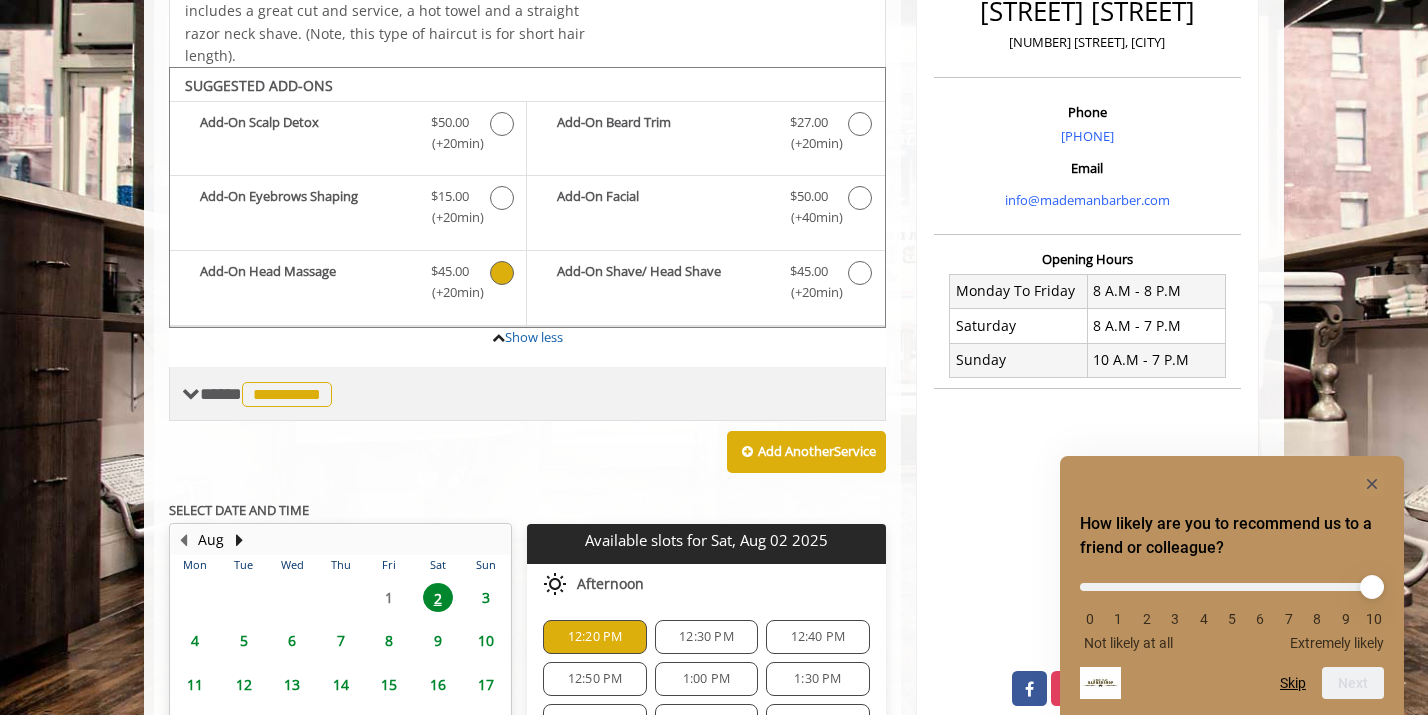 click on "**********" at bounding box center [287, 394] 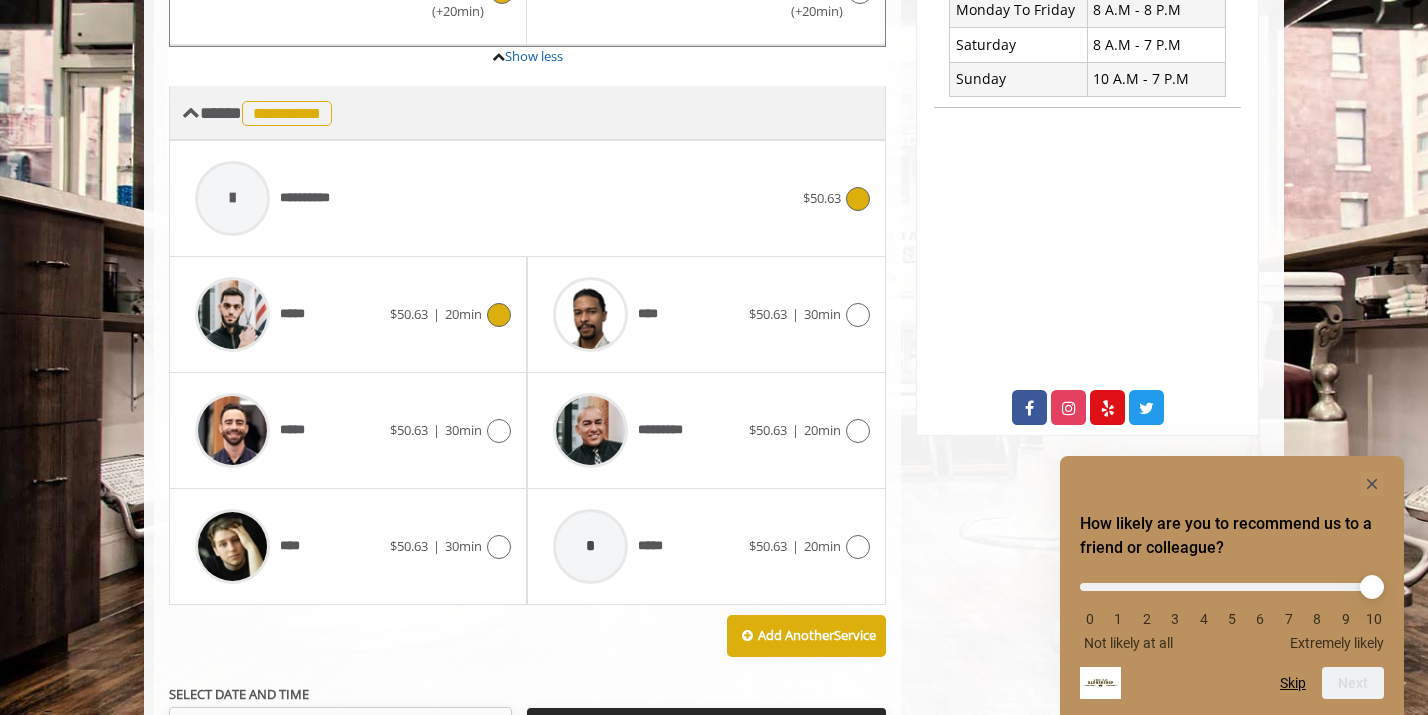 scroll, scrollTop: 848, scrollLeft: 0, axis: vertical 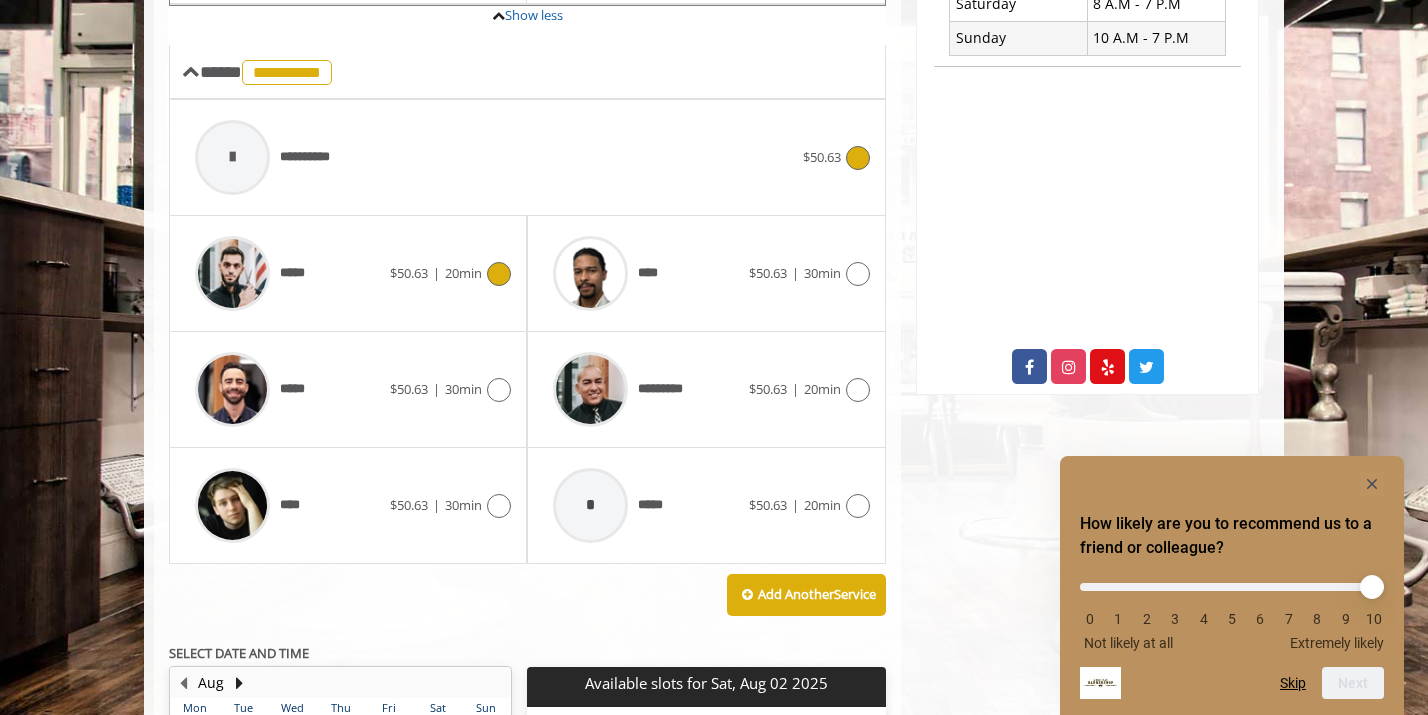 click on "*****" at bounding box center [287, 273] 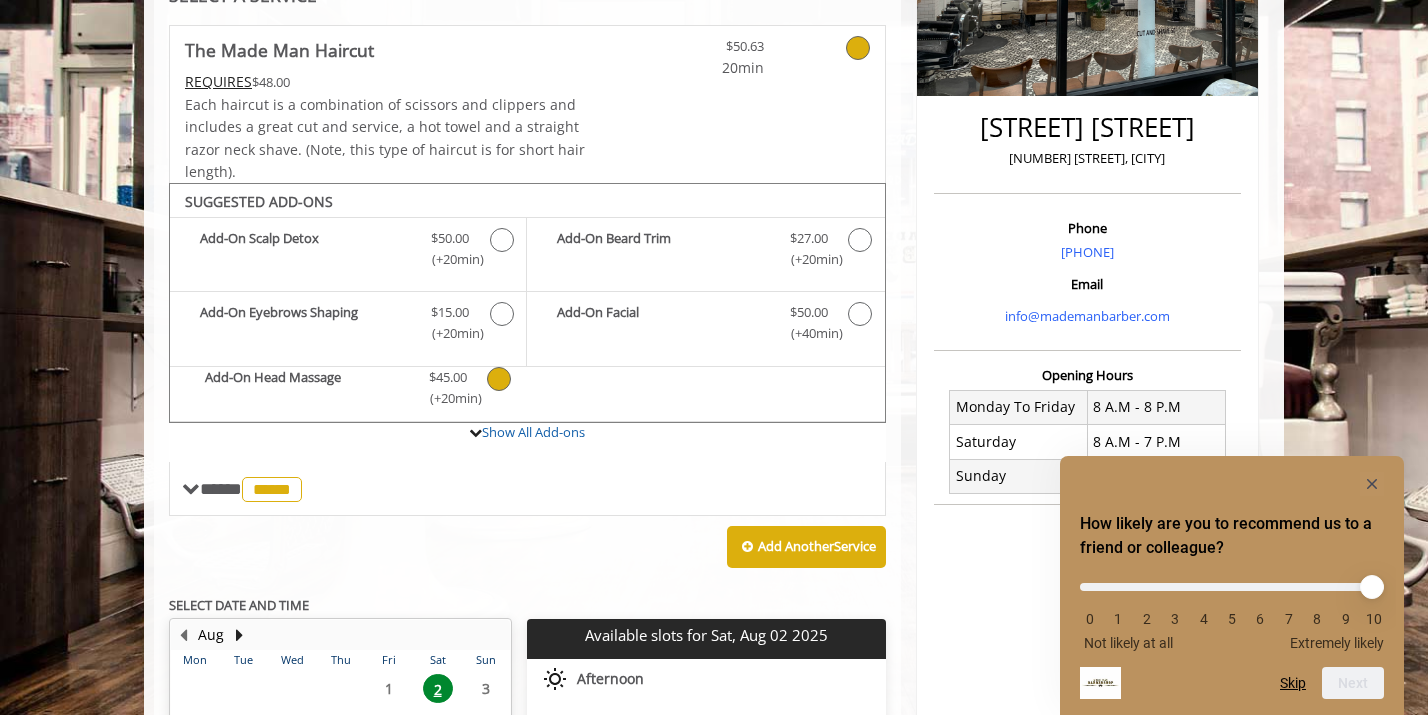 scroll, scrollTop: 416, scrollLeft: 0, axis: vertical 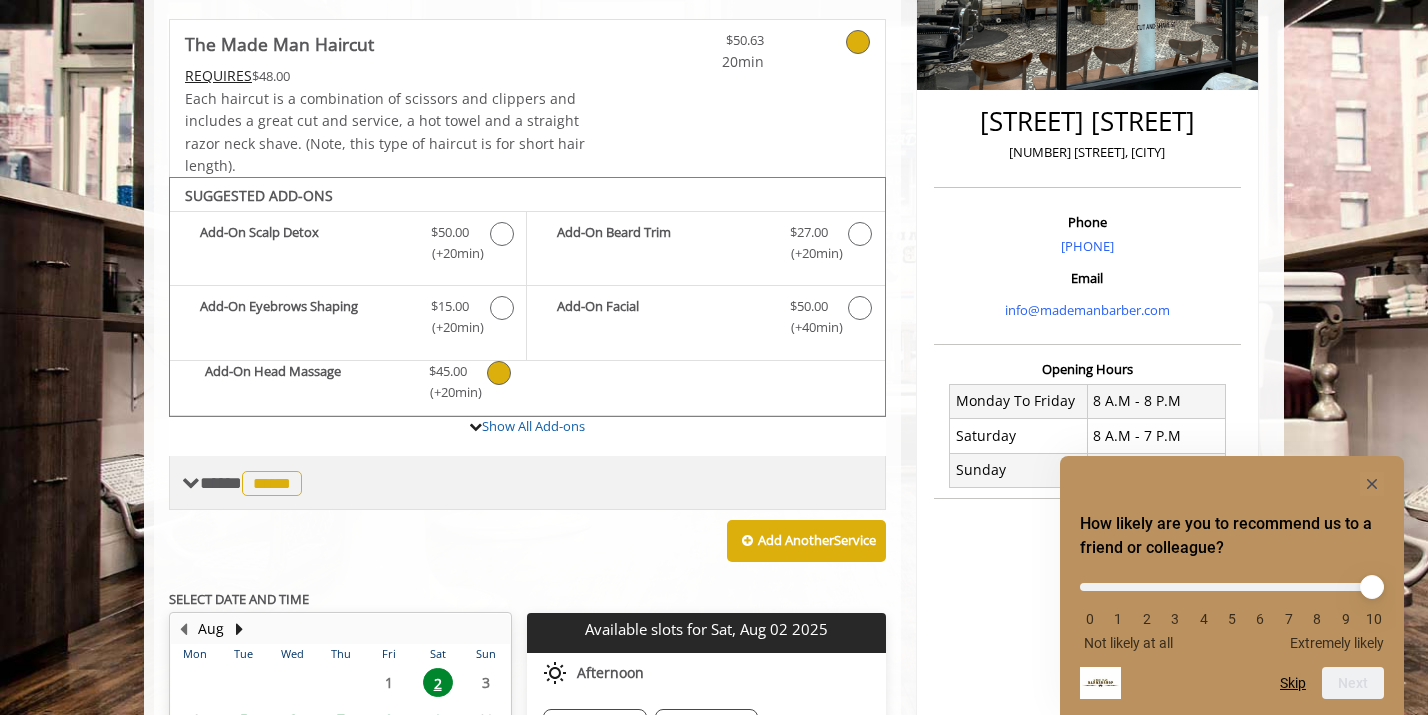 click on "**** *****    ********" at bounding box center (527, 483) 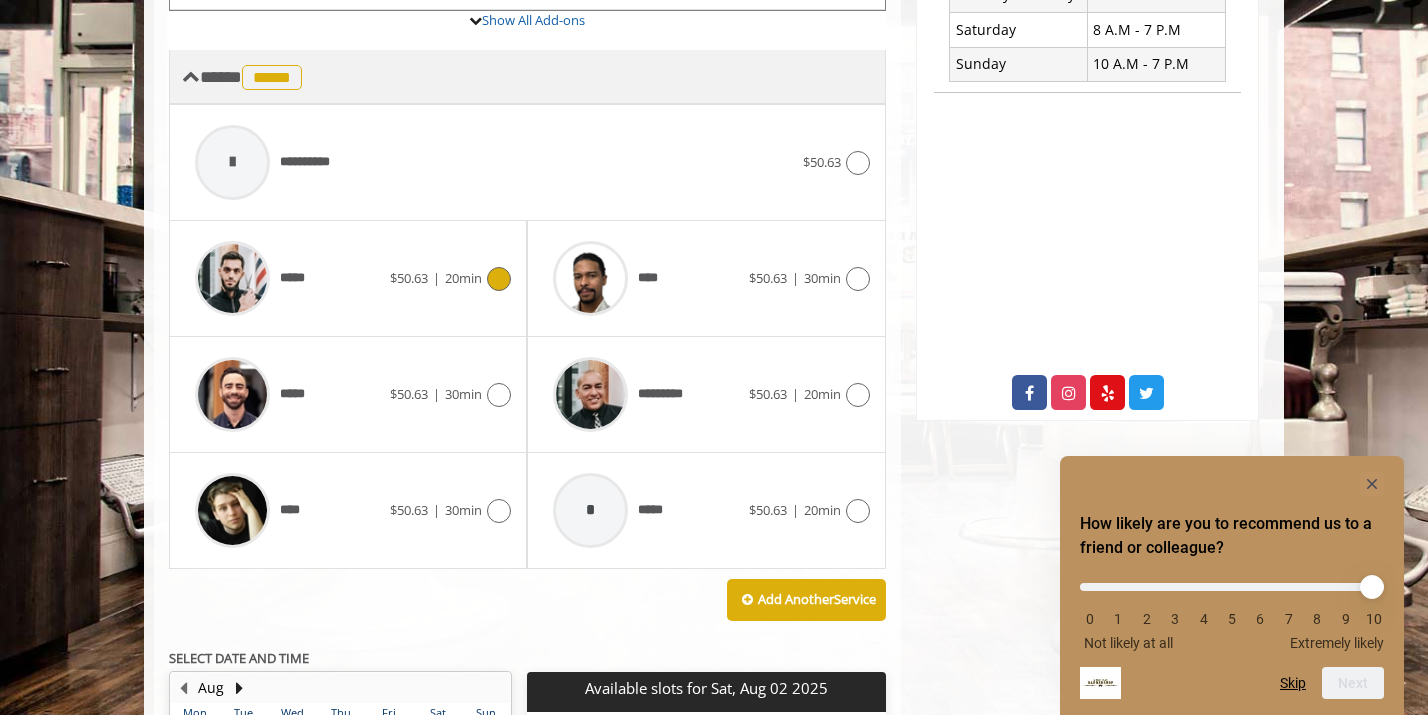 scroll, scrollTop: 819, scrollLeft: 0, axis: vertical 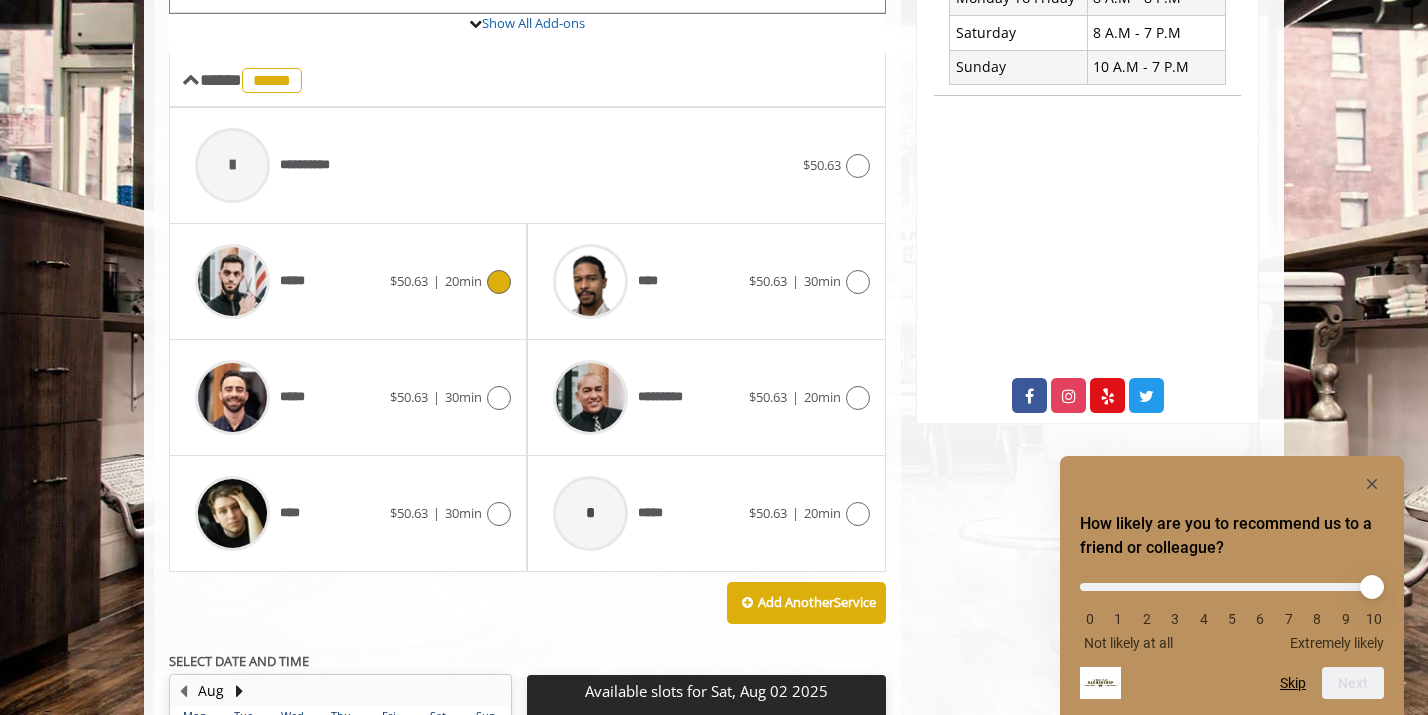 click at bounding box center (496, 282) 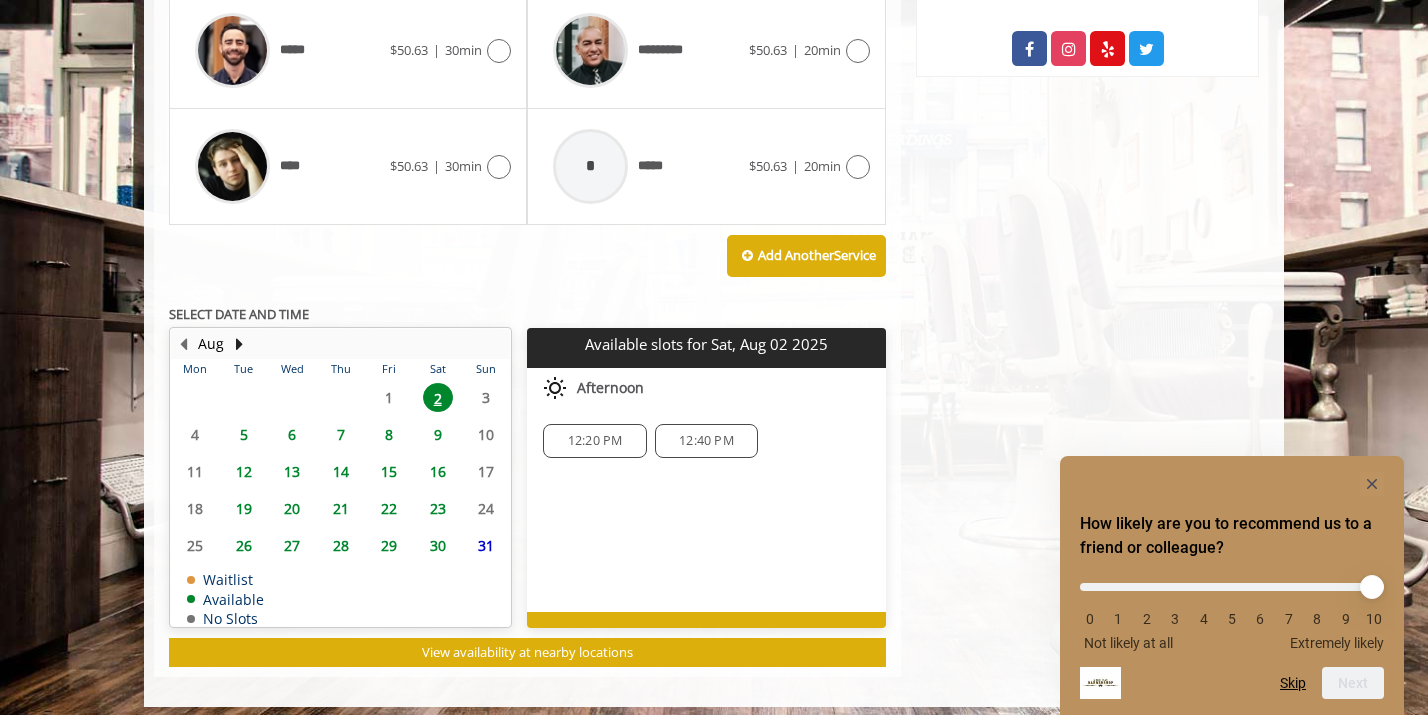 scroll, scrollTop: 1178, scrollLeft: 0, axis: vertical 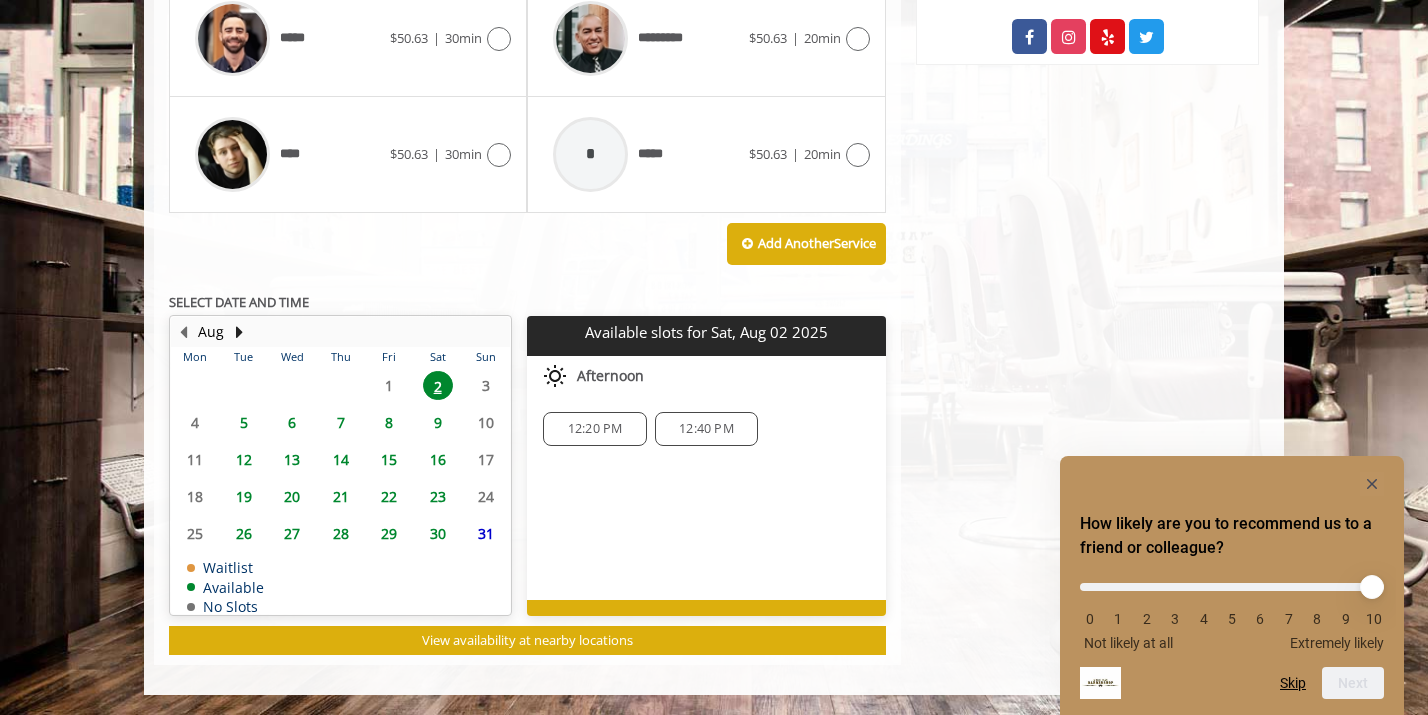 click on "12:40 PM" 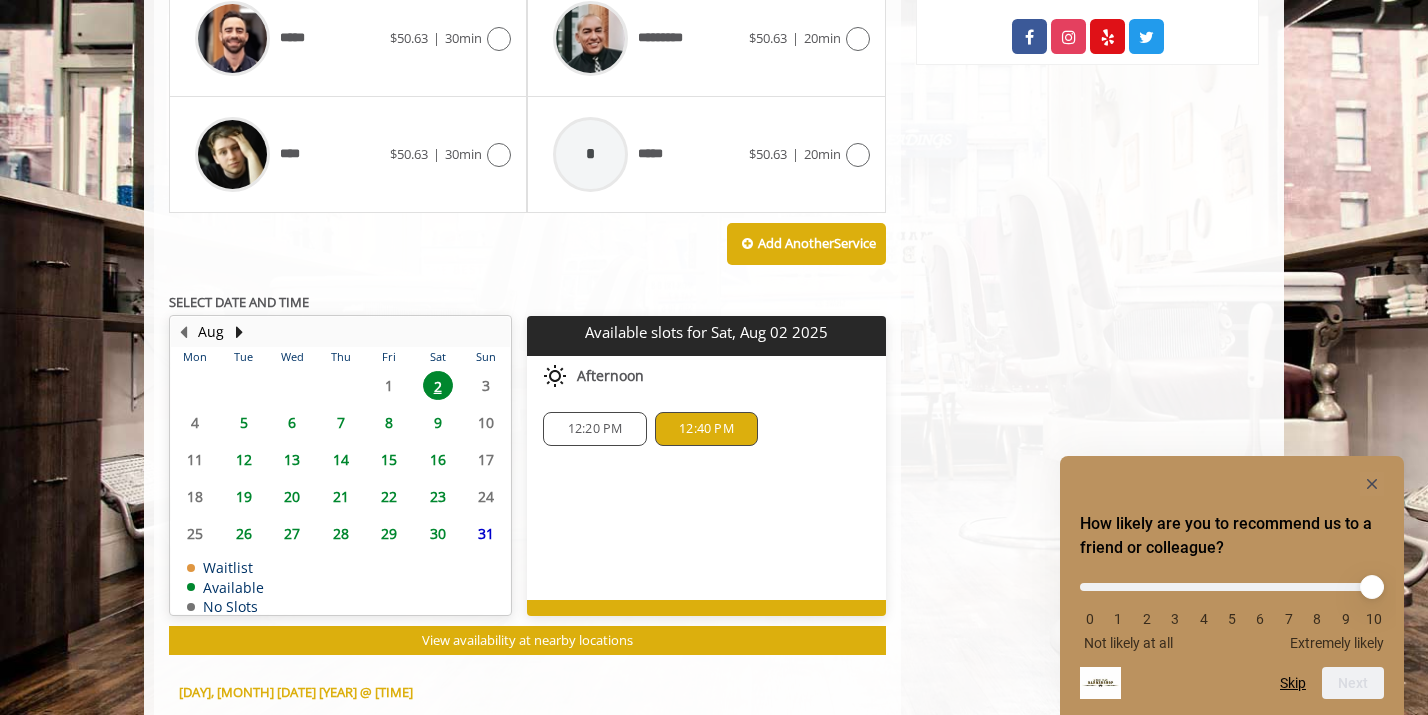 scroll, scrollTop: 1599, scrollLeft: 0, axis: vertical 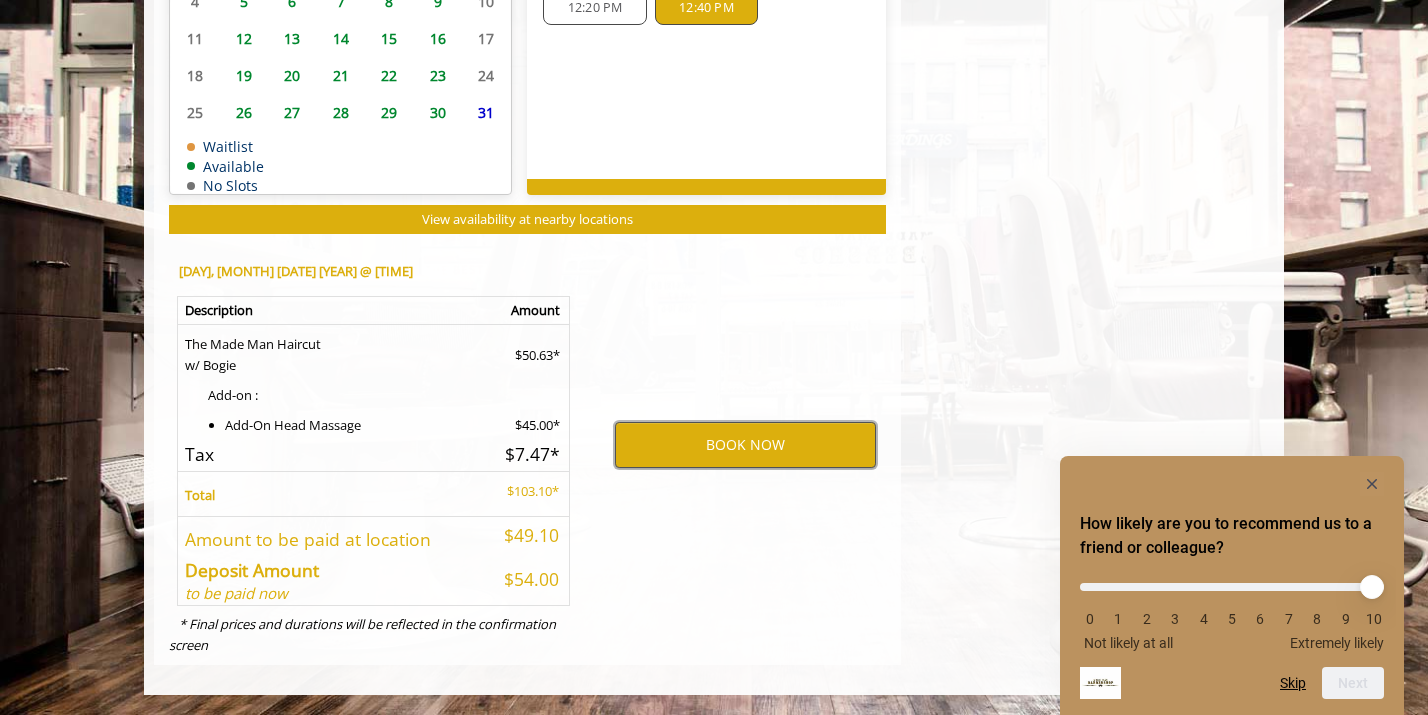 click on "BOOK NOW" at bounding box center (745, 445) 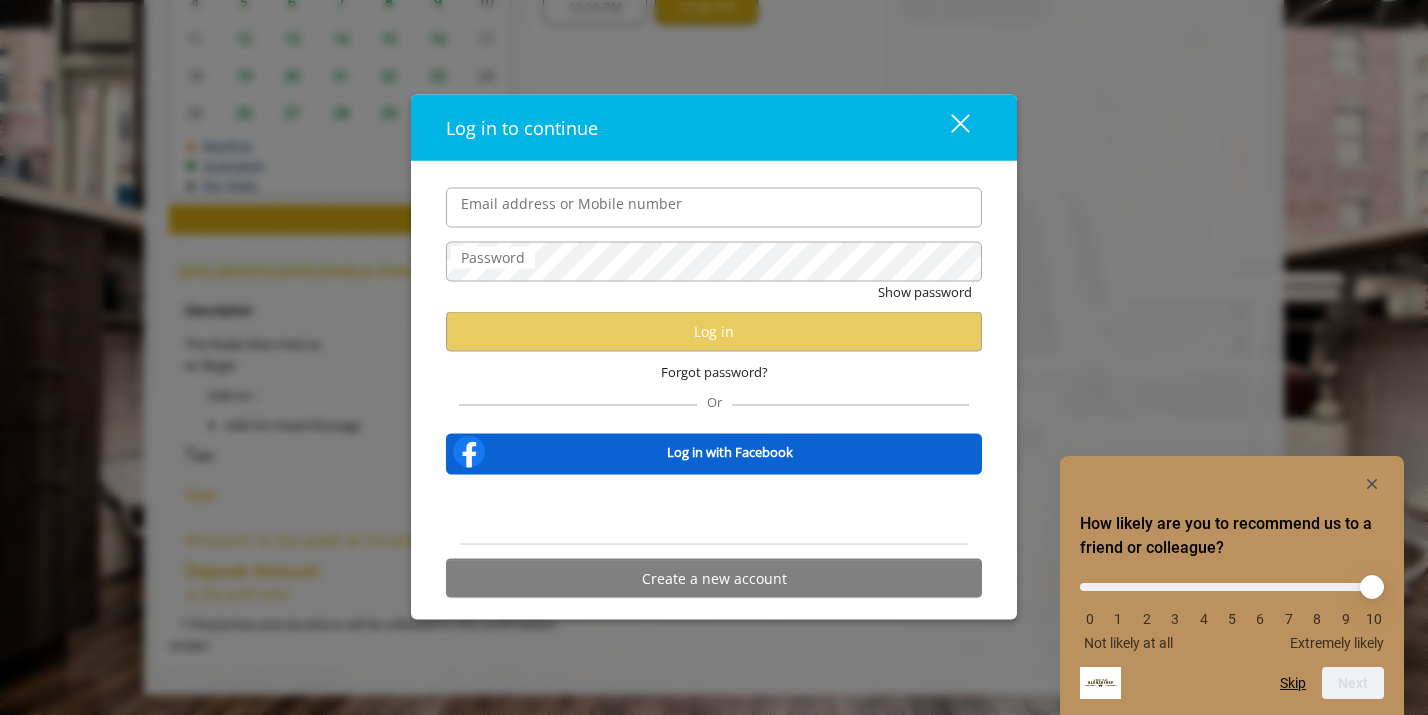 drag, startPoint x: 721, startPoint y: 207, endPoint x: 721, endPoint y: 194, distance: 13 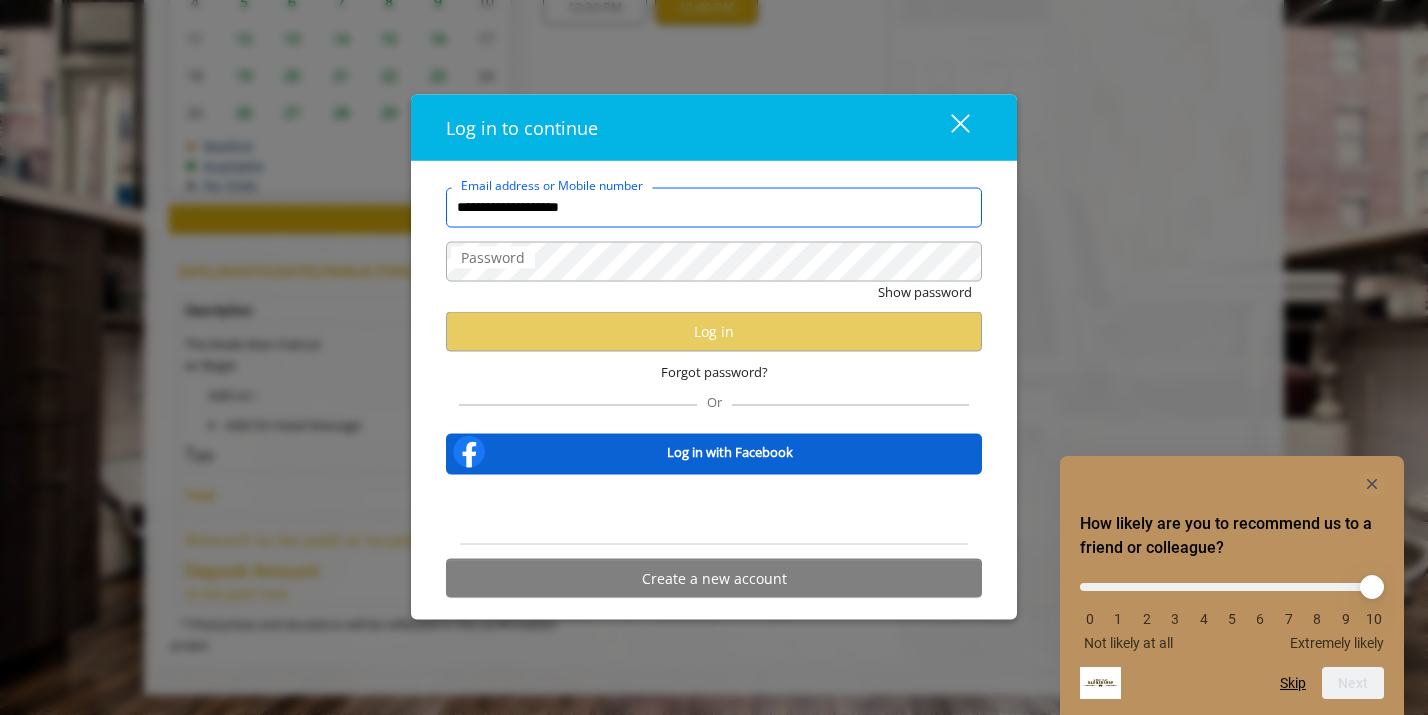 scroll, scrollTop: 0, scrollLeft: 0, axis: both 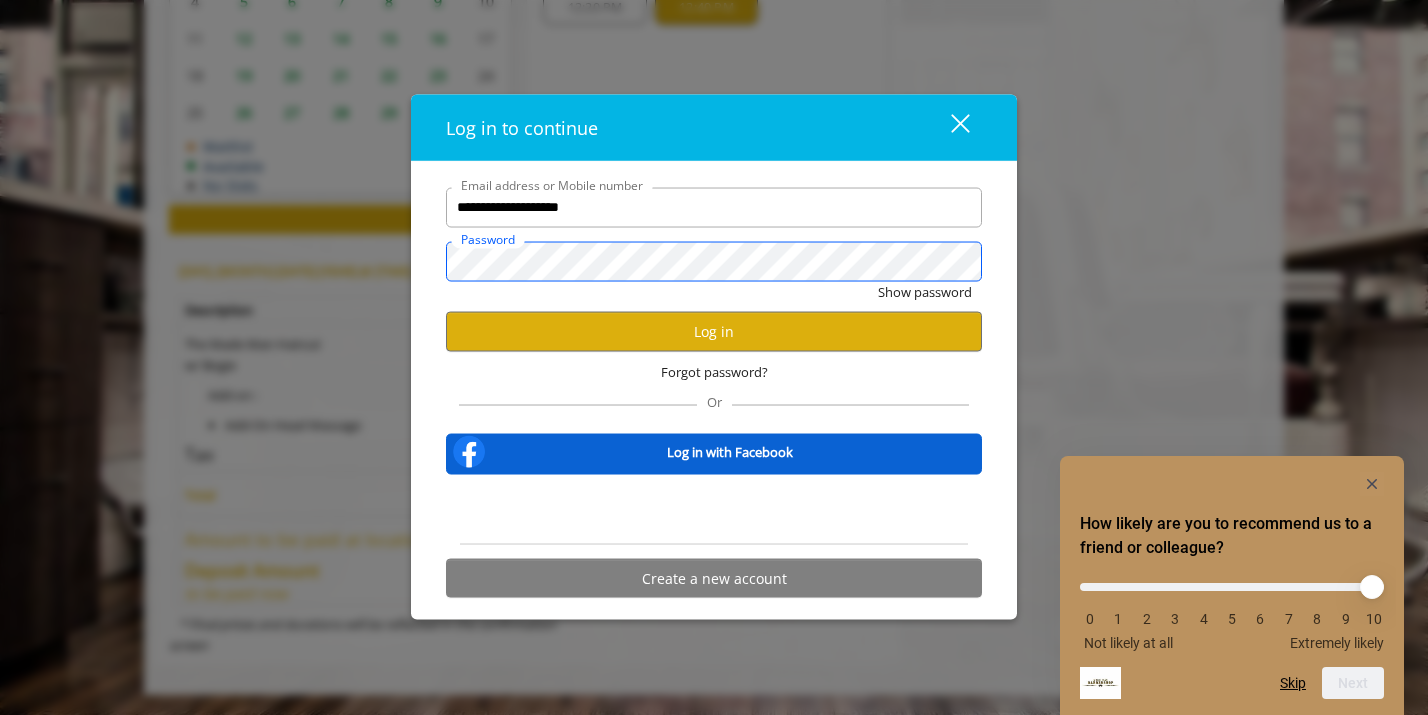 click on "Show password" at bounding box center (925, 291) 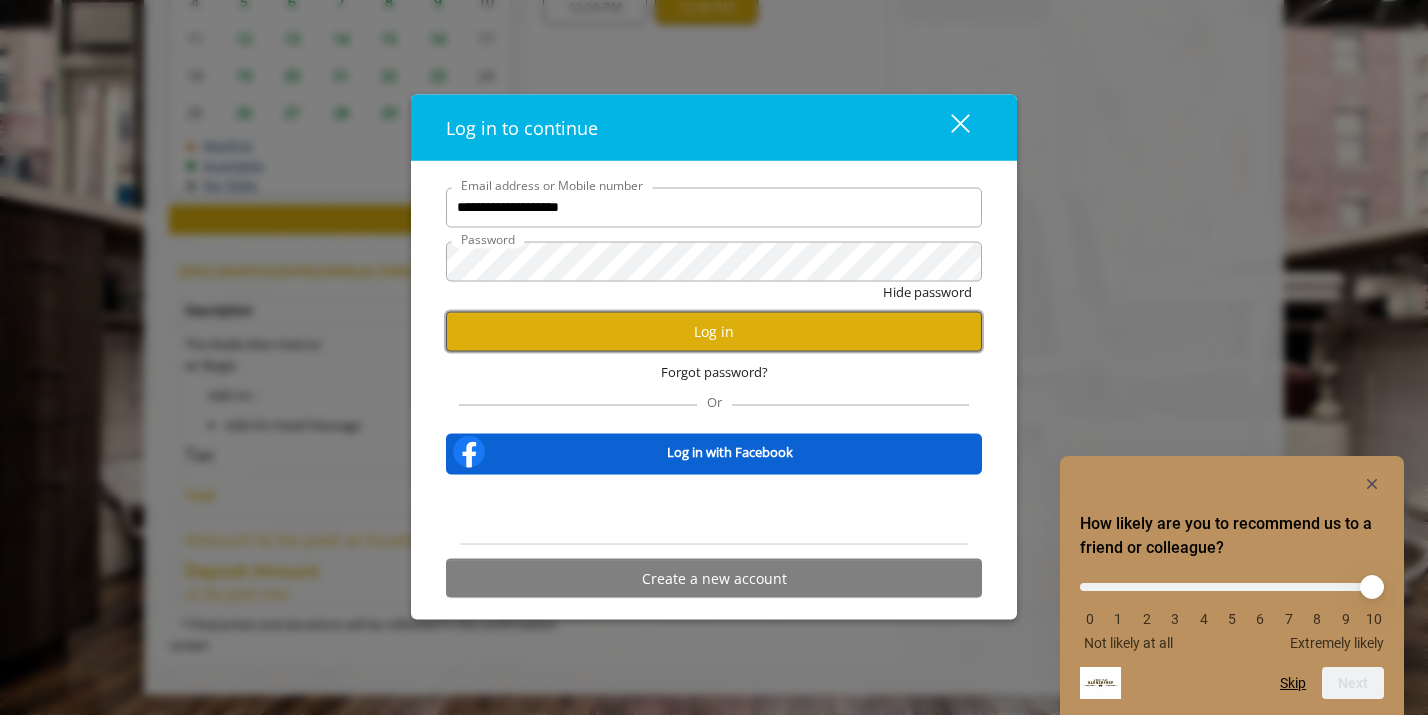 click on "Log in" at bounding box center [714, 331] 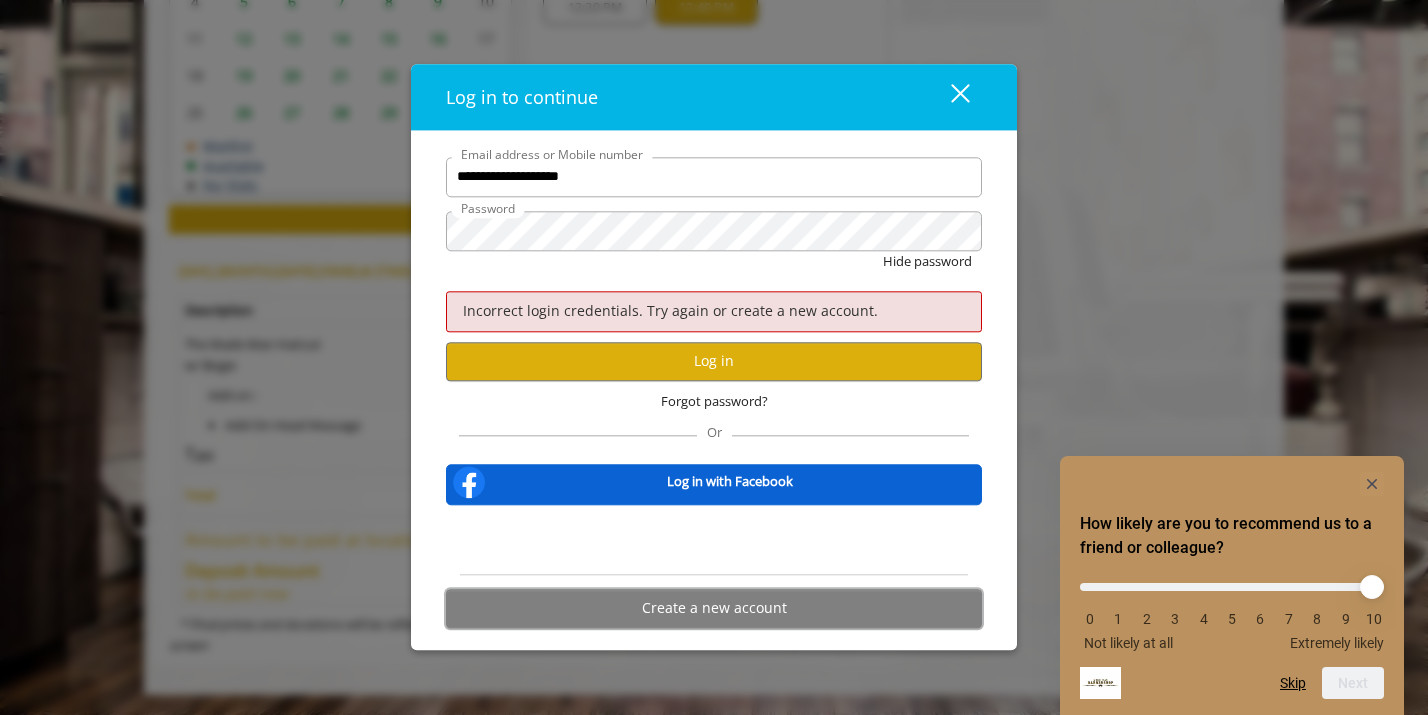 click on "Create a new account" at bounding box center (714, 608) 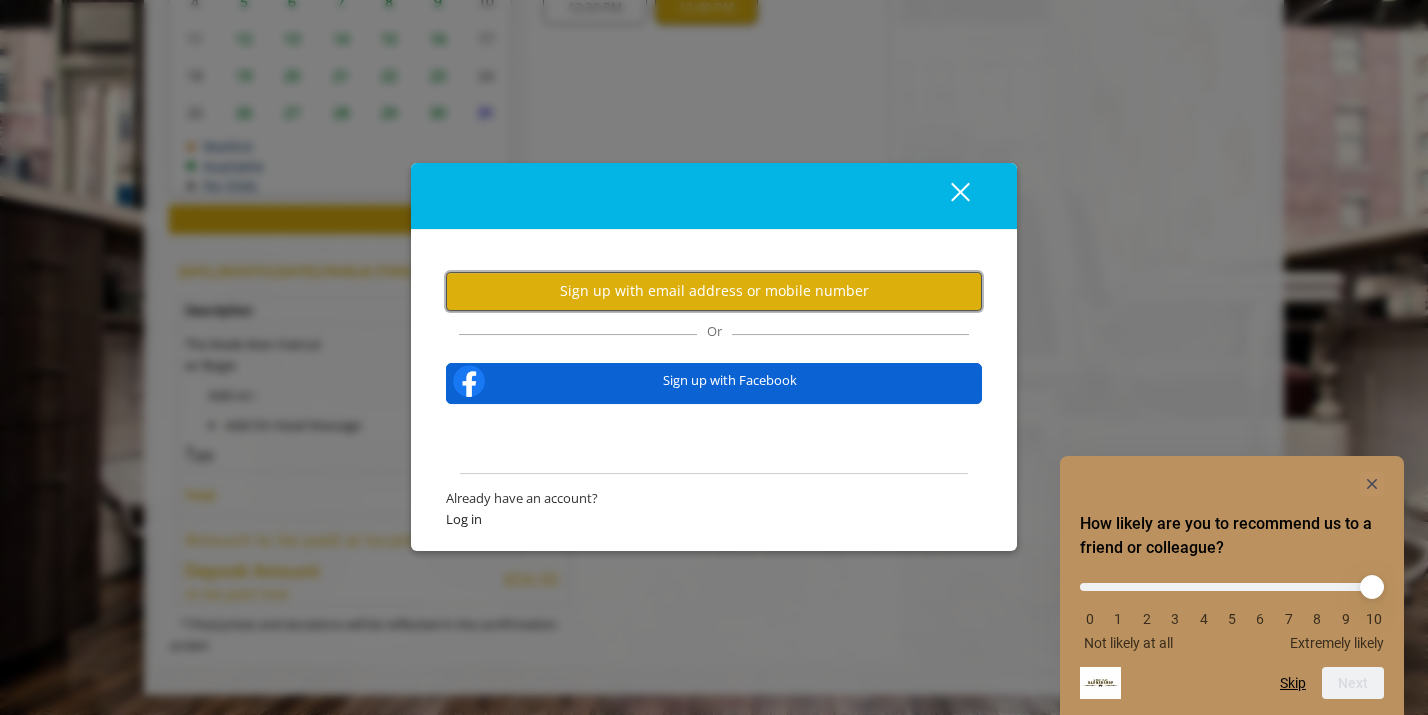 click on "Sign up with email address or mobile number" at bounding box center [714, 291] 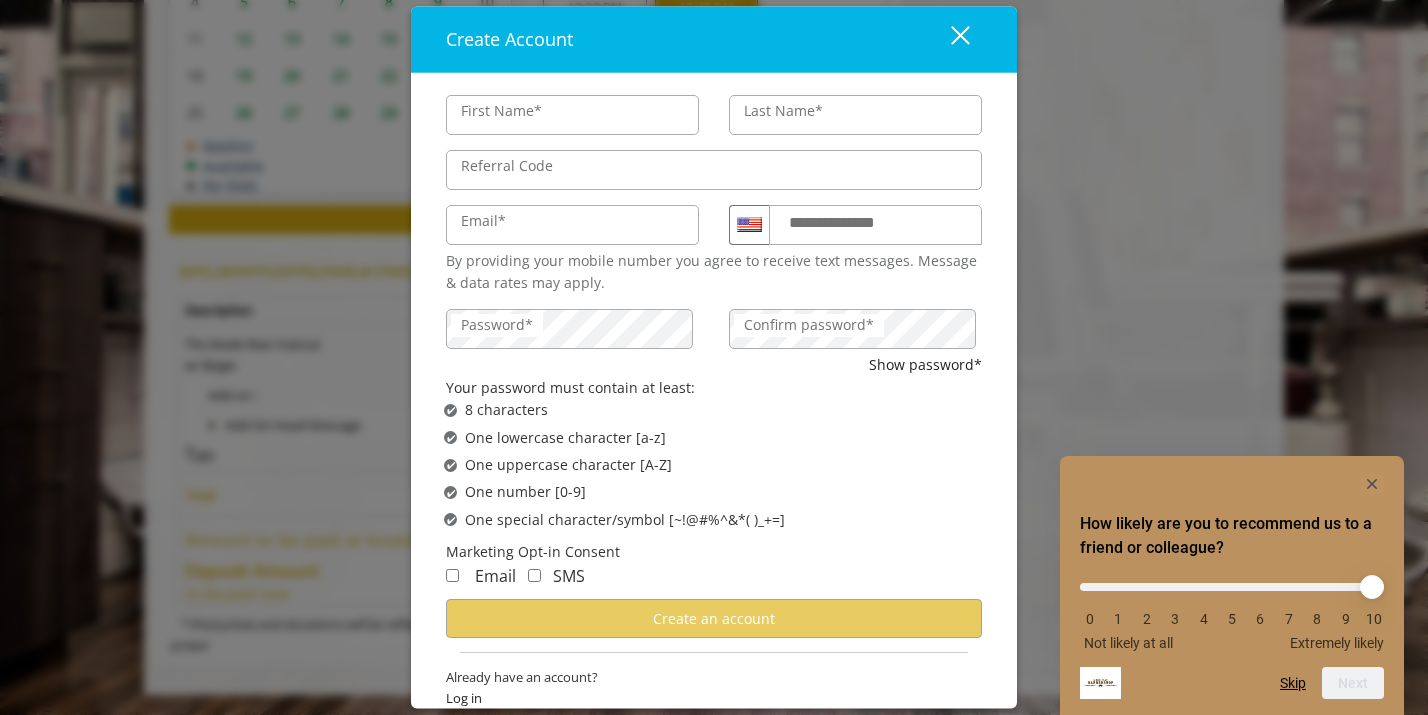 type on "*****" 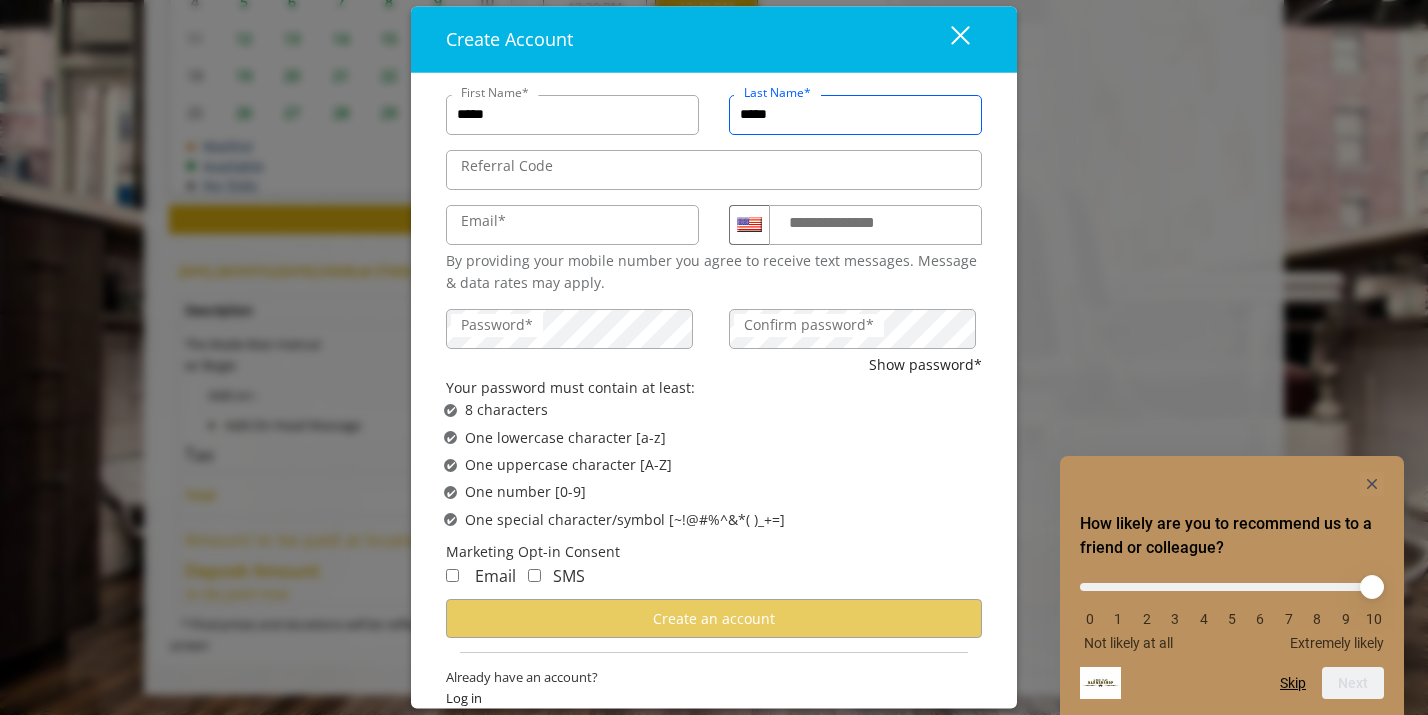 type on "*****" 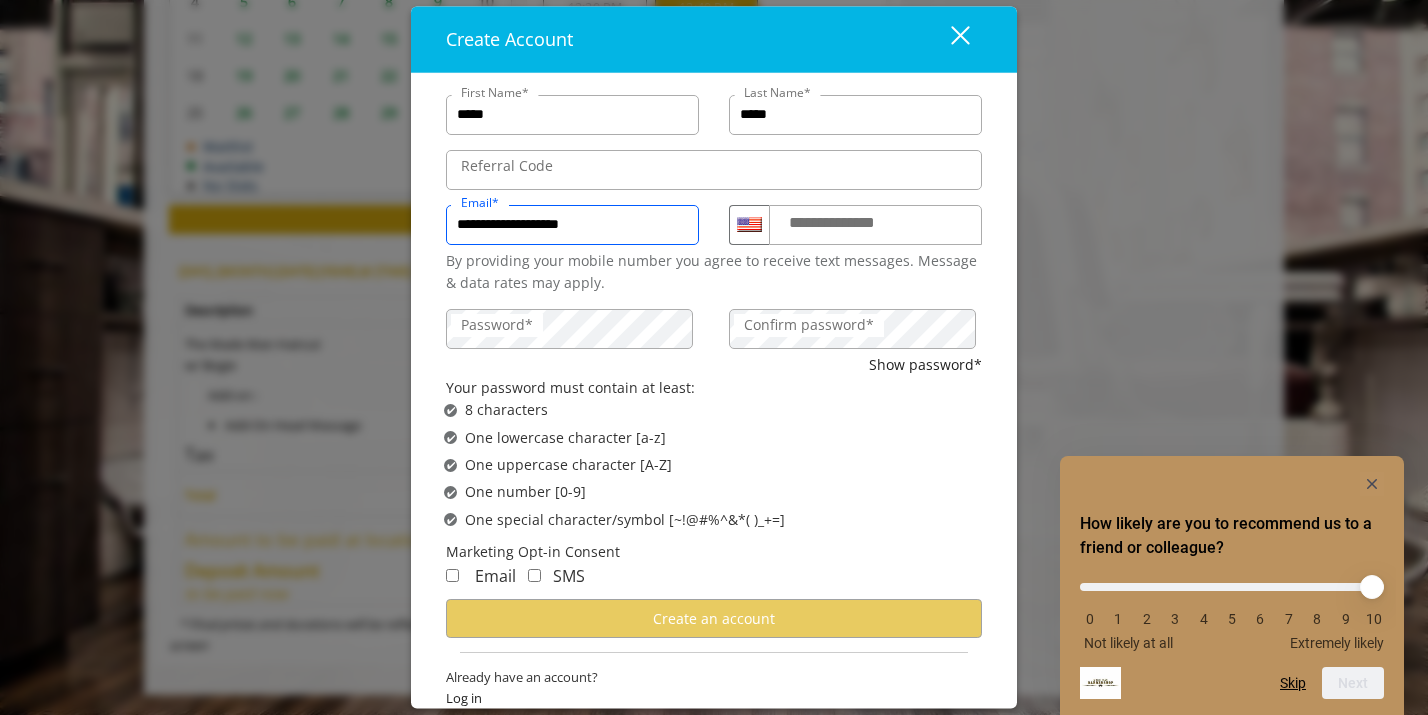 type on "**********" 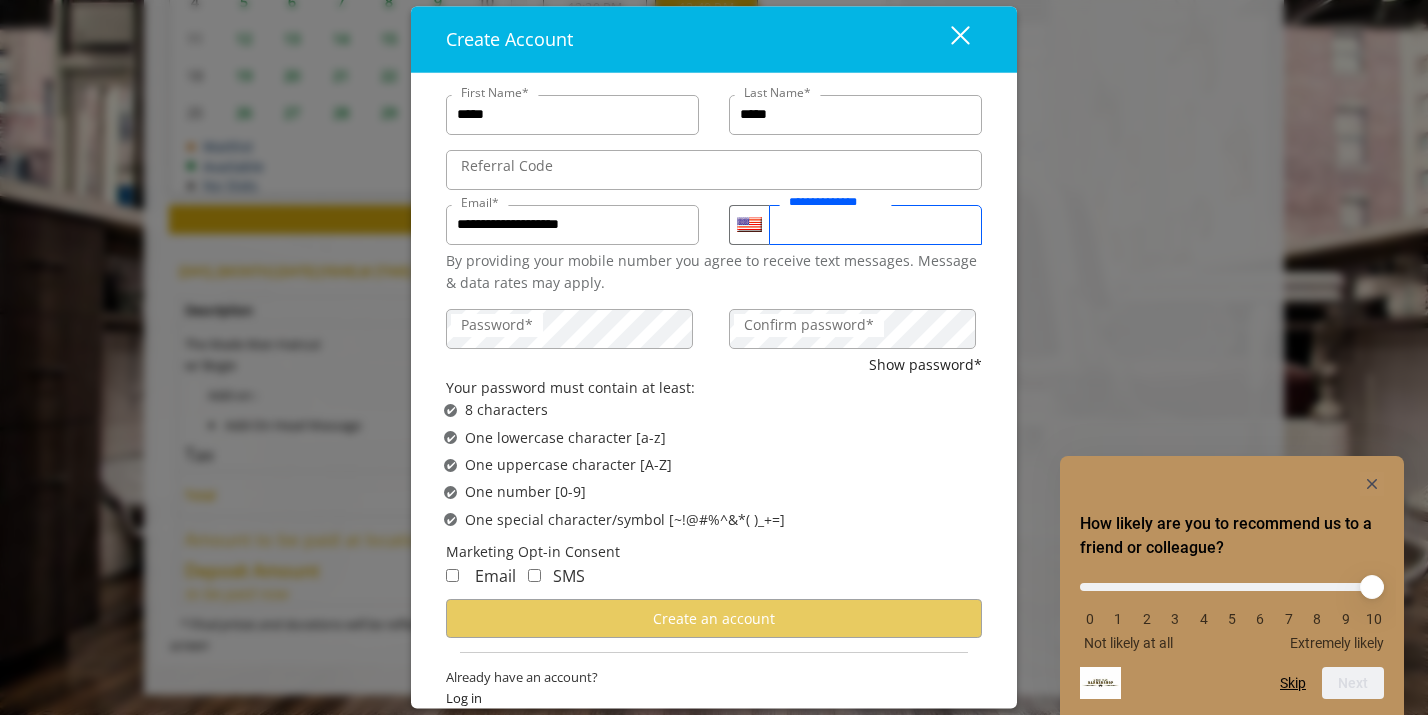 type on "**********" 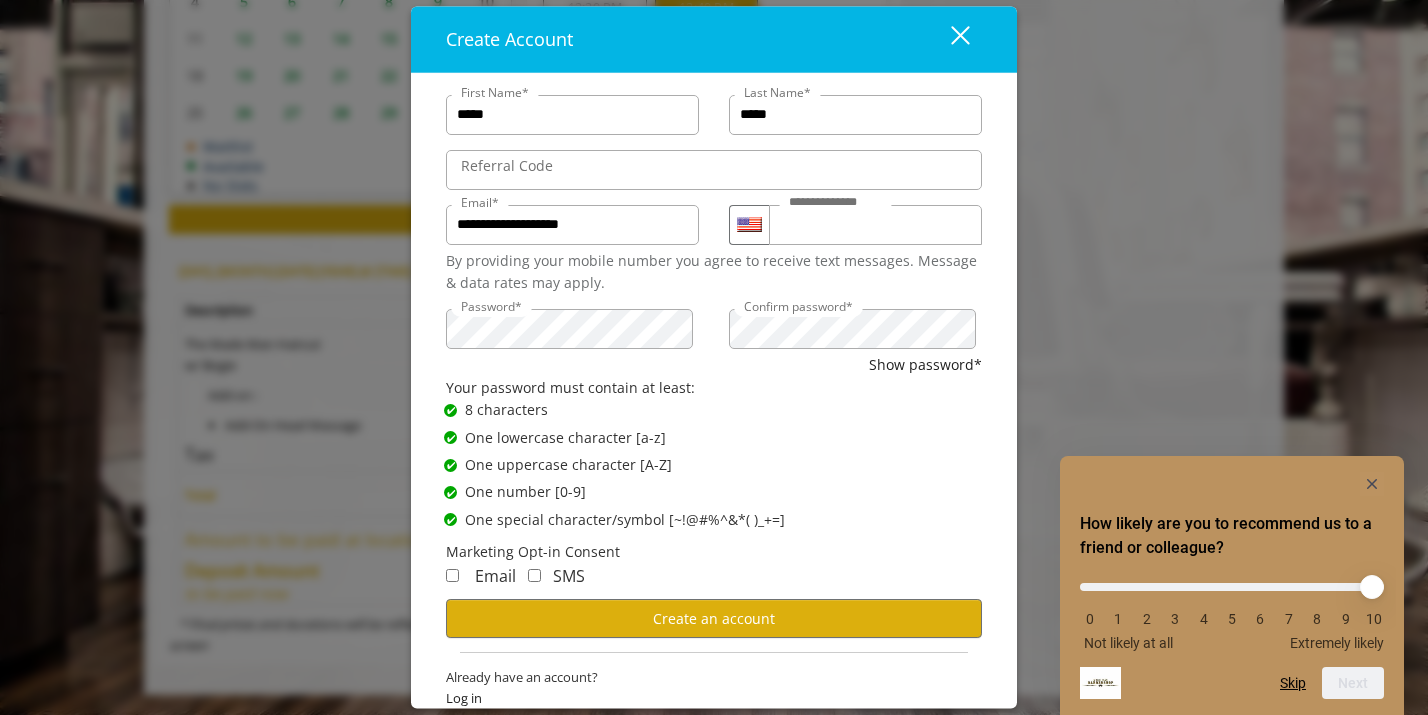 click on "Email" at bounding box center (481, 577) 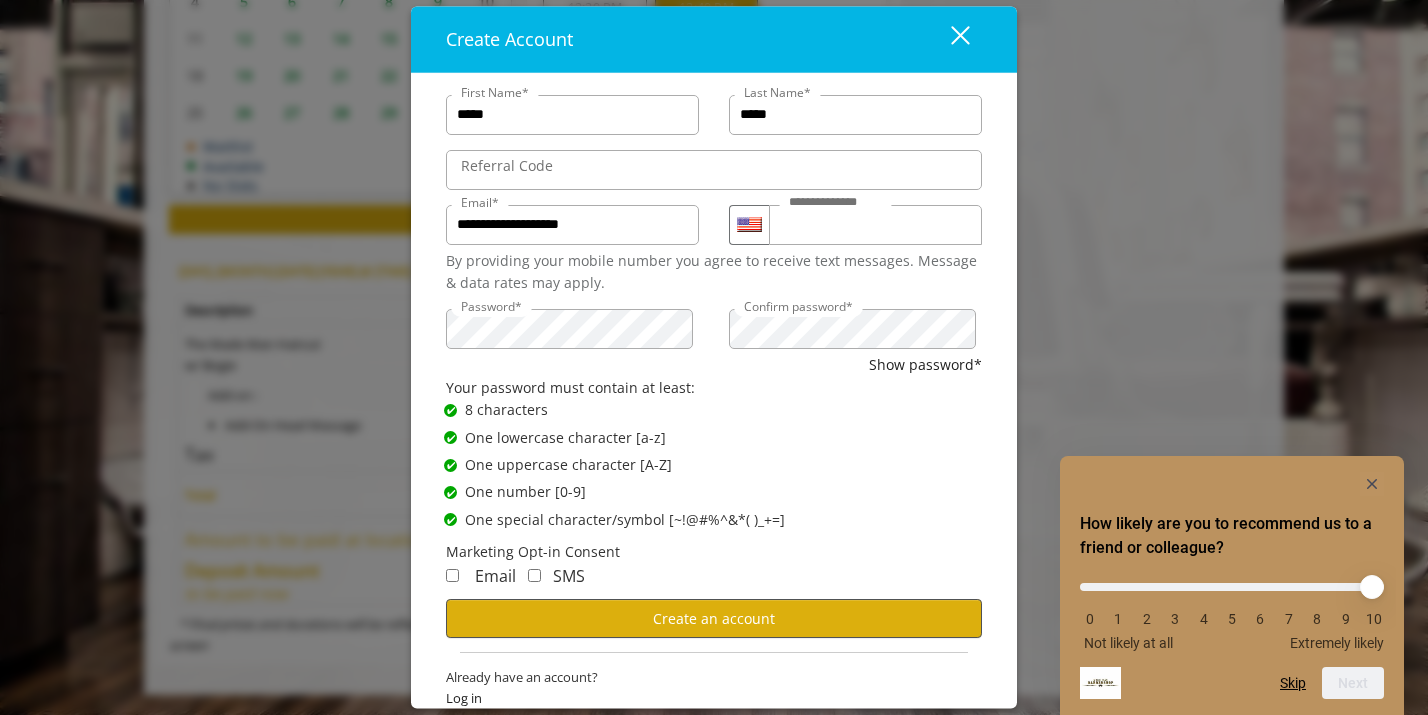scroll, scrollTop: 23, scrollLeft: 0, axis: vertical 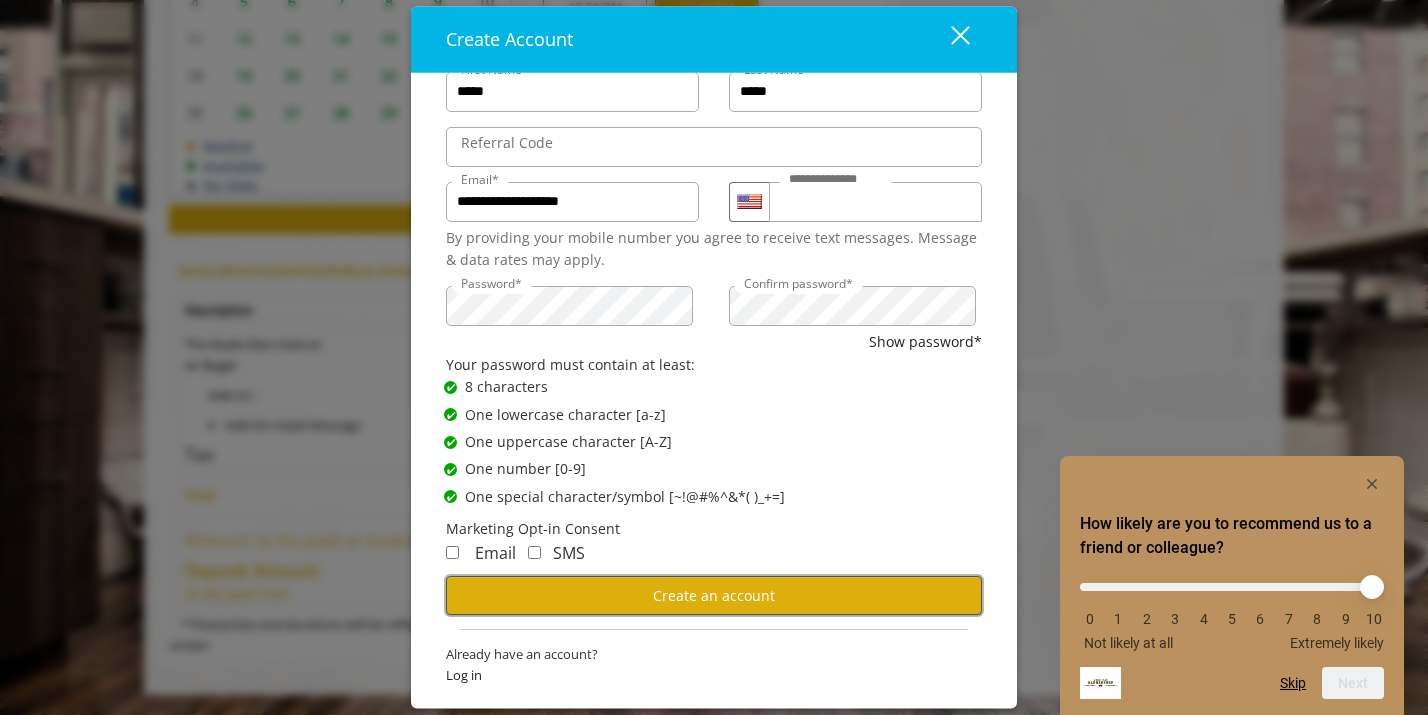 click on "Create an account" at bounding box center [714, 596] 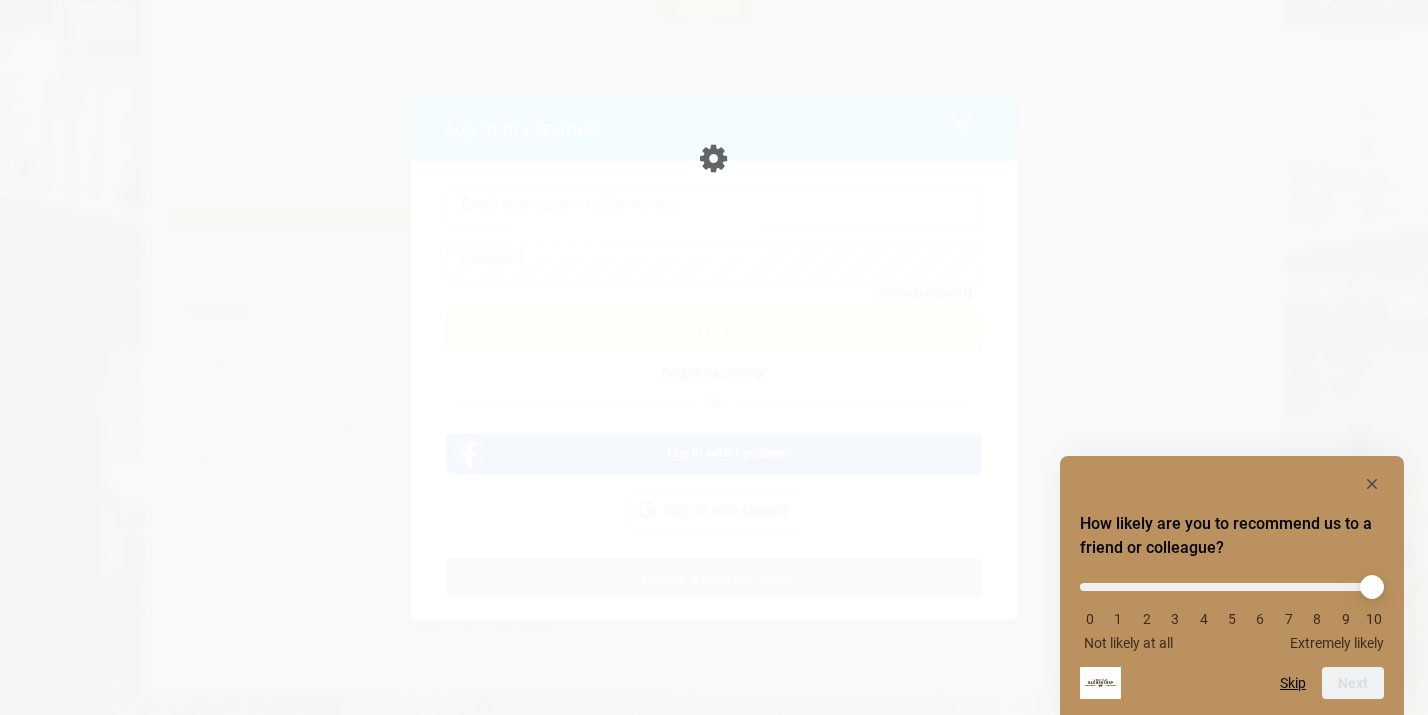 scroll, scrollTop: 0, scrollLeft: 0, axis: both 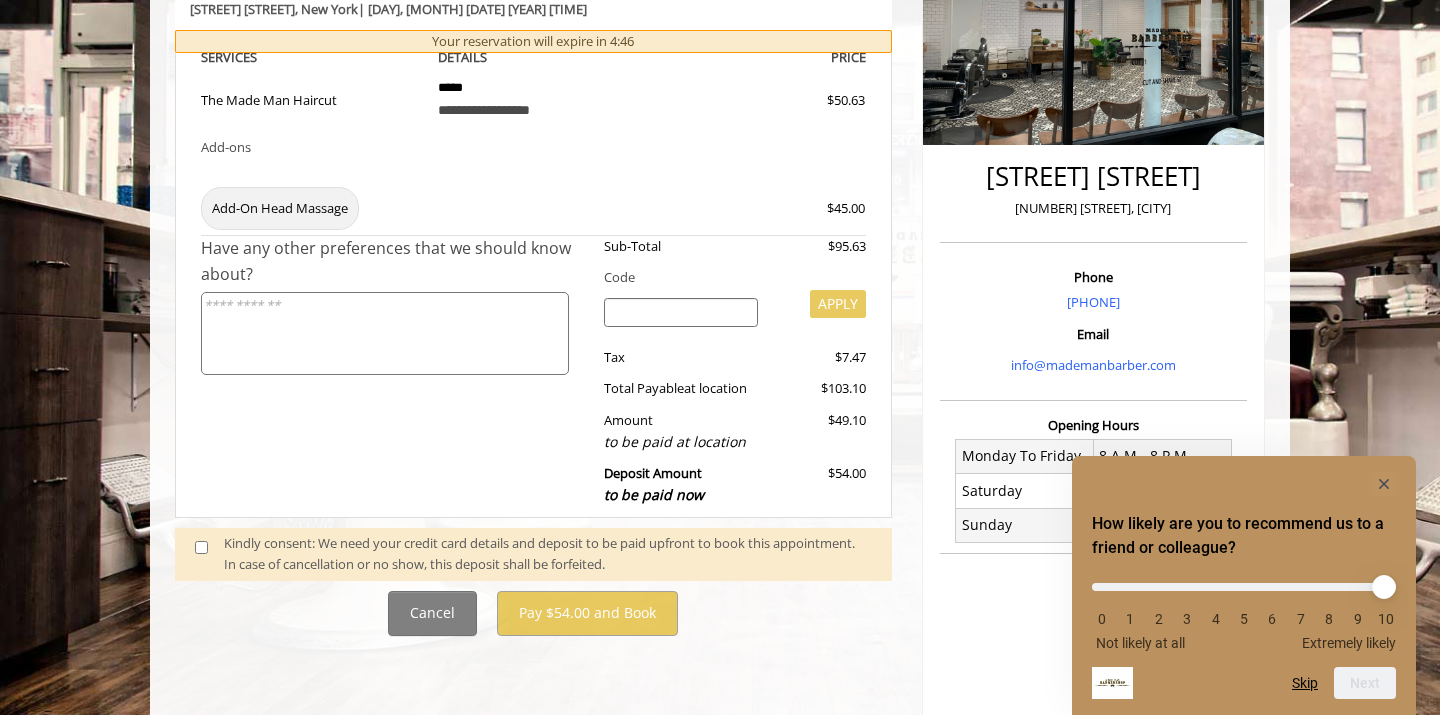 click on "Kindly consent: We need your credit card details and deposit to be paid upfront to book this appointment. In case of cancellation or no show, this deposit shall be forfeited." at bounding box center (548, 554) 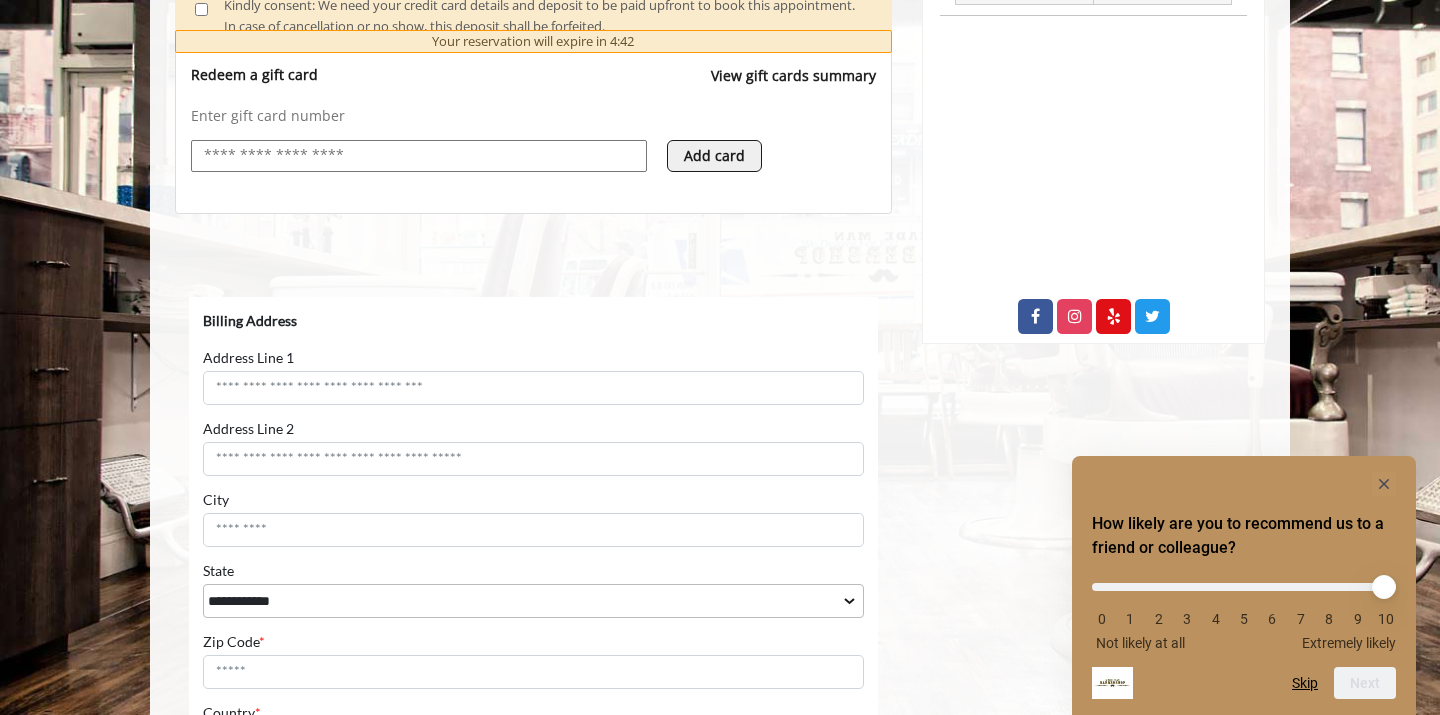 scroll, scrollTop: 1187, scrollLeft: 0, axis: vertical 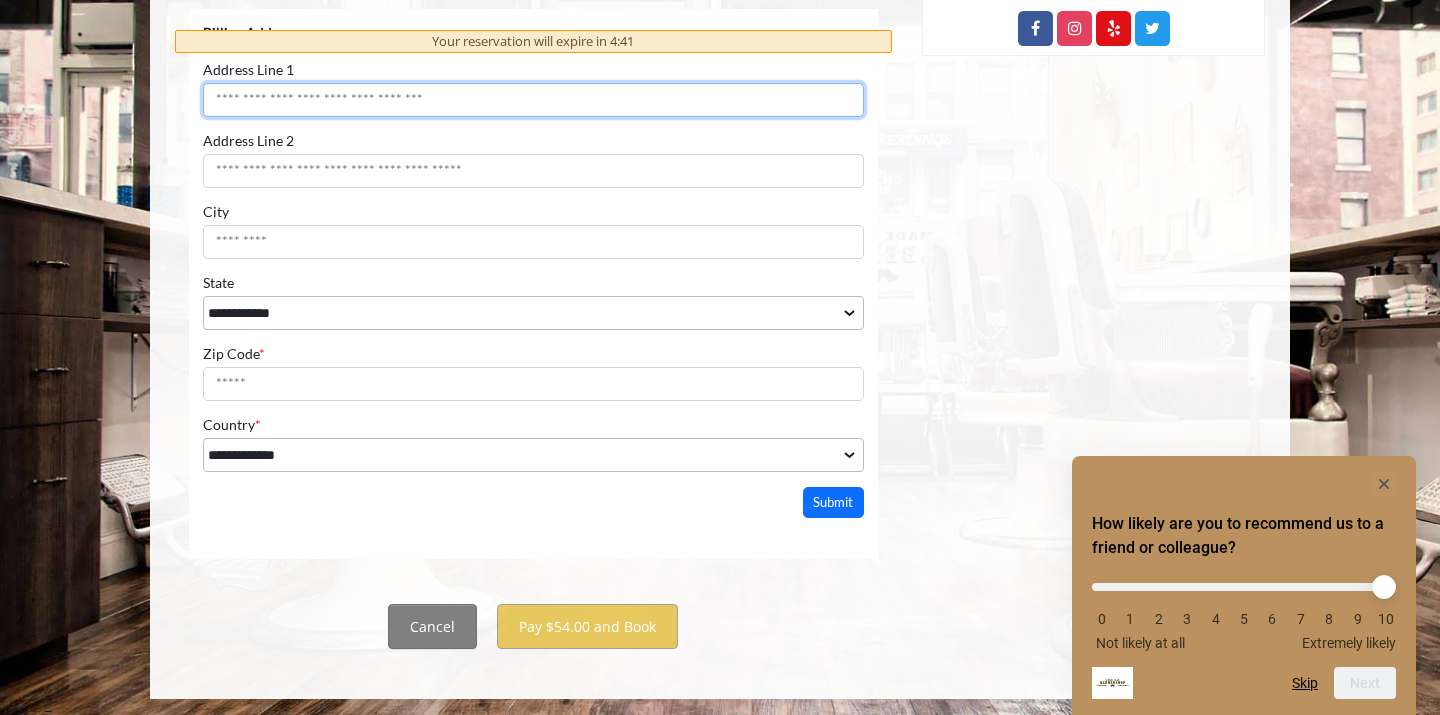 click on "Address Line 1" at bounding box center [533, 100] 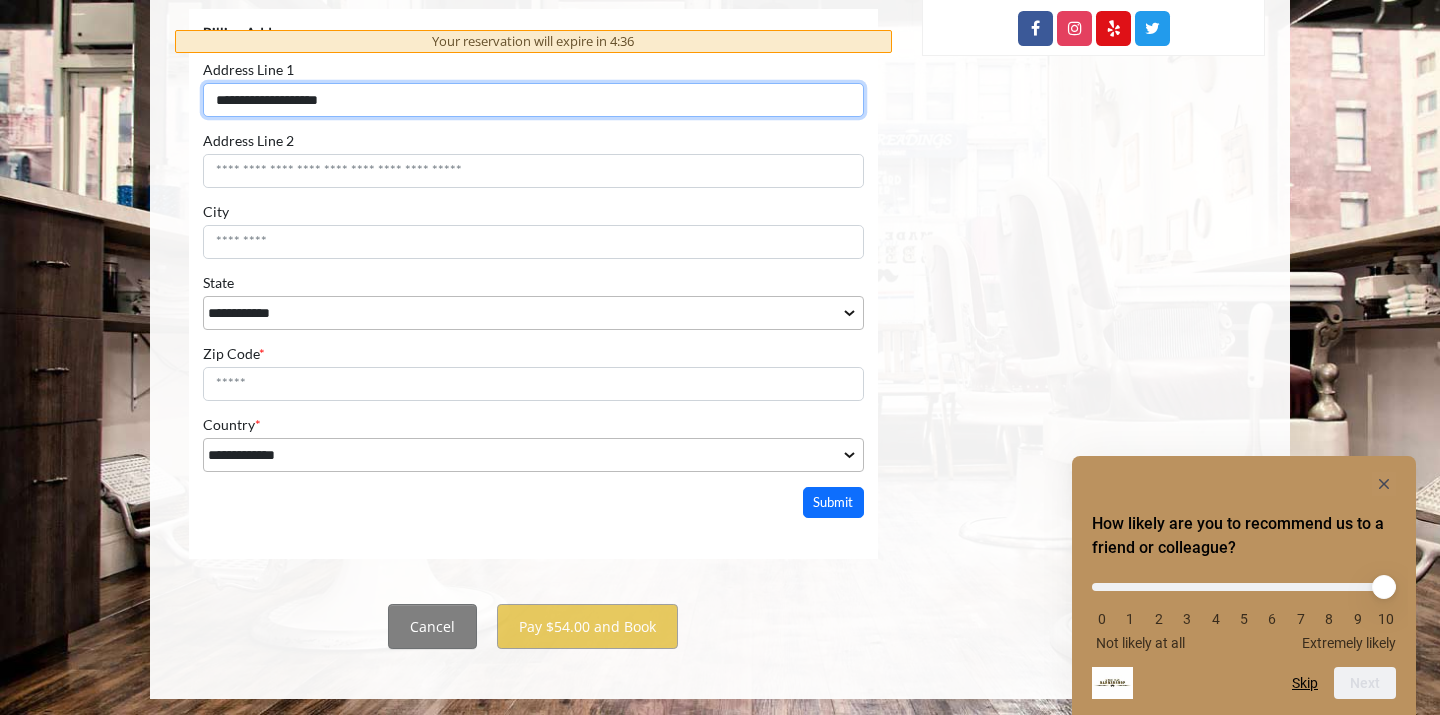 type on "**********" 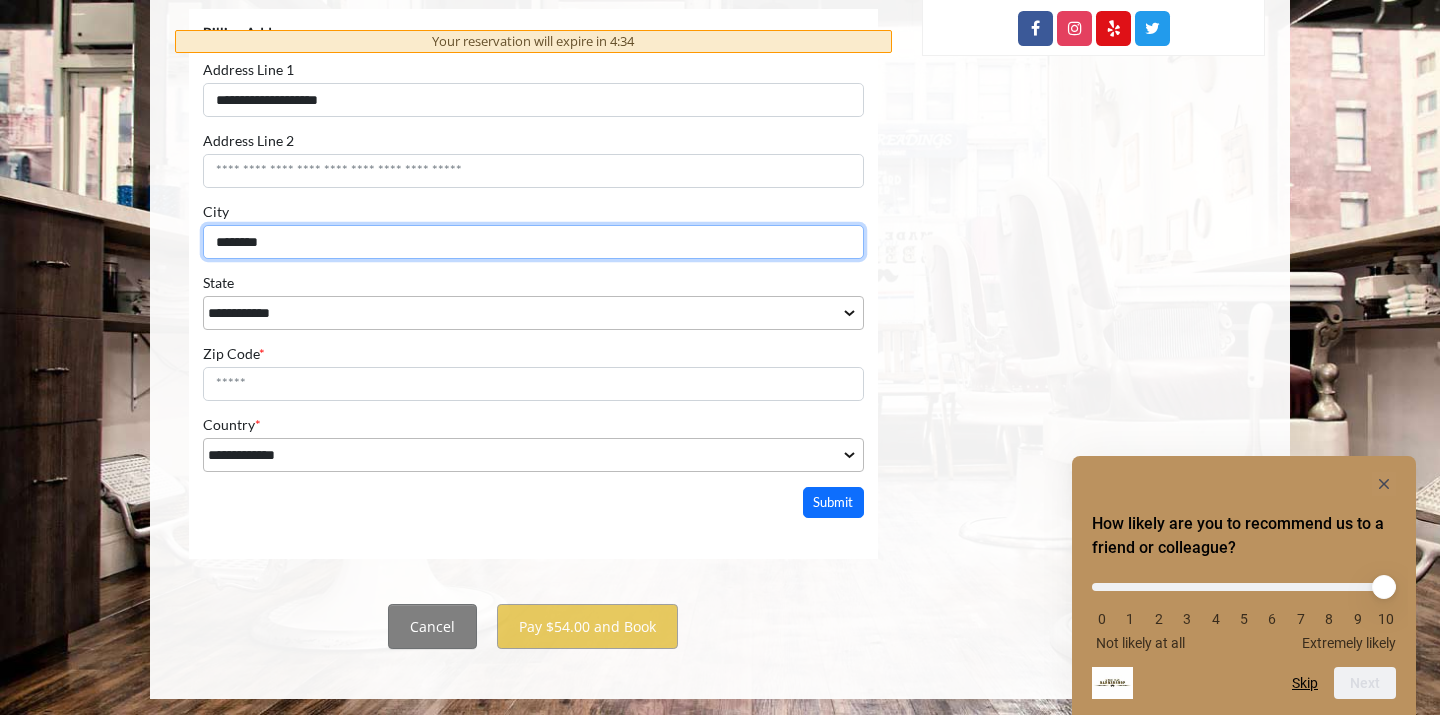 type on "********" 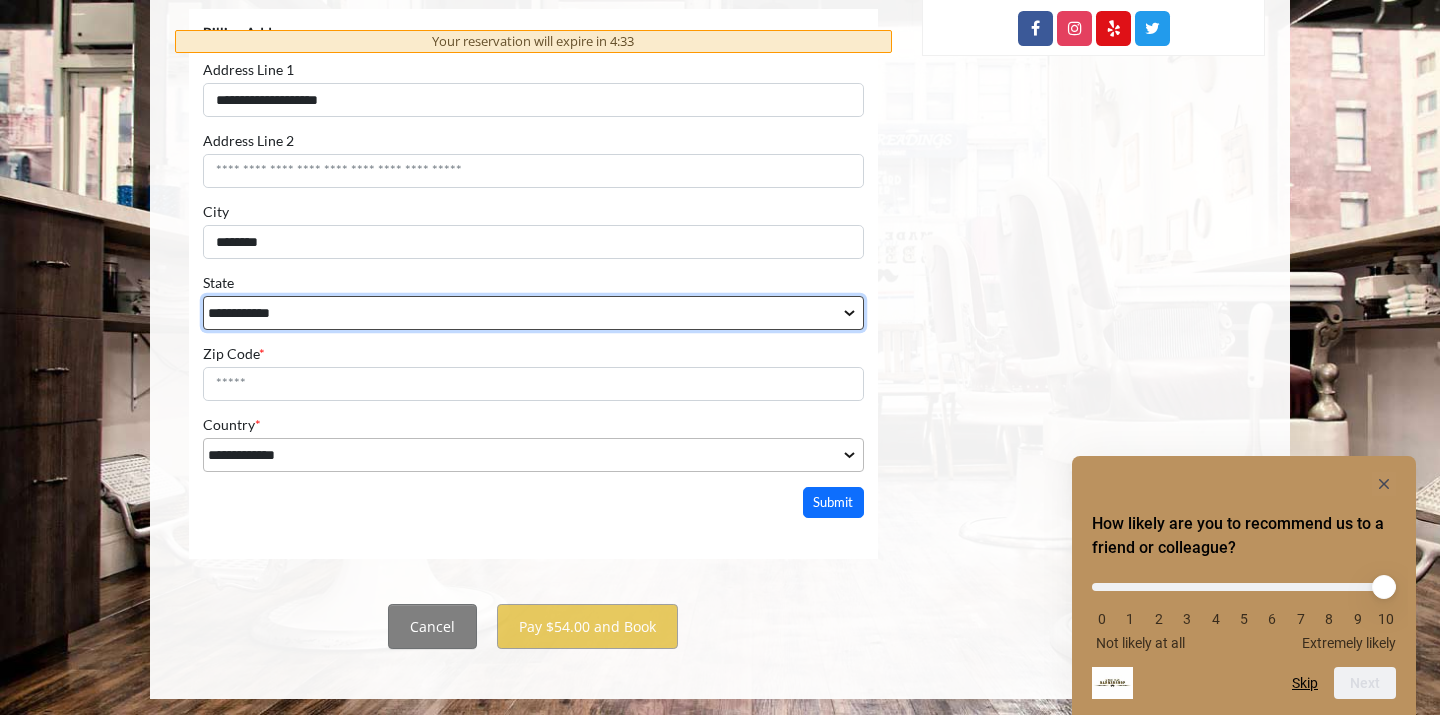 select on "**" 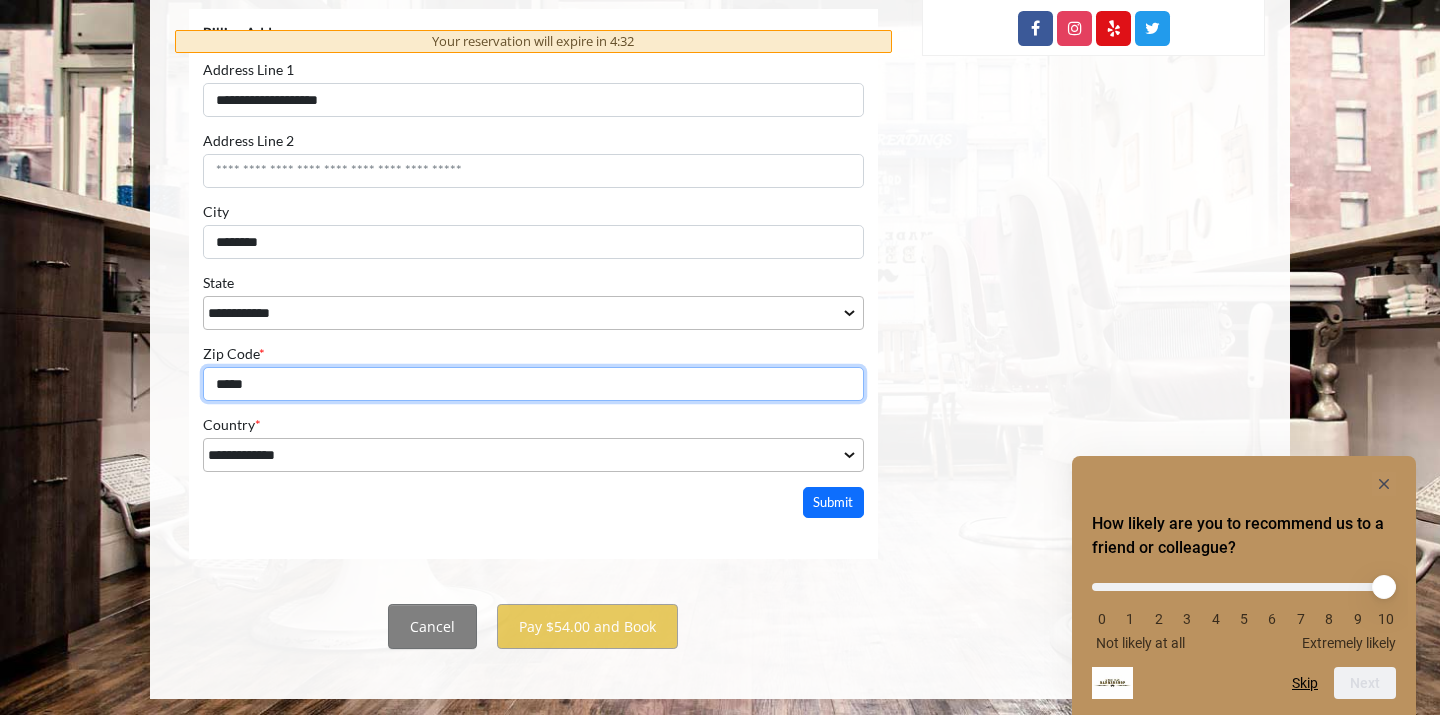 type on "*****" 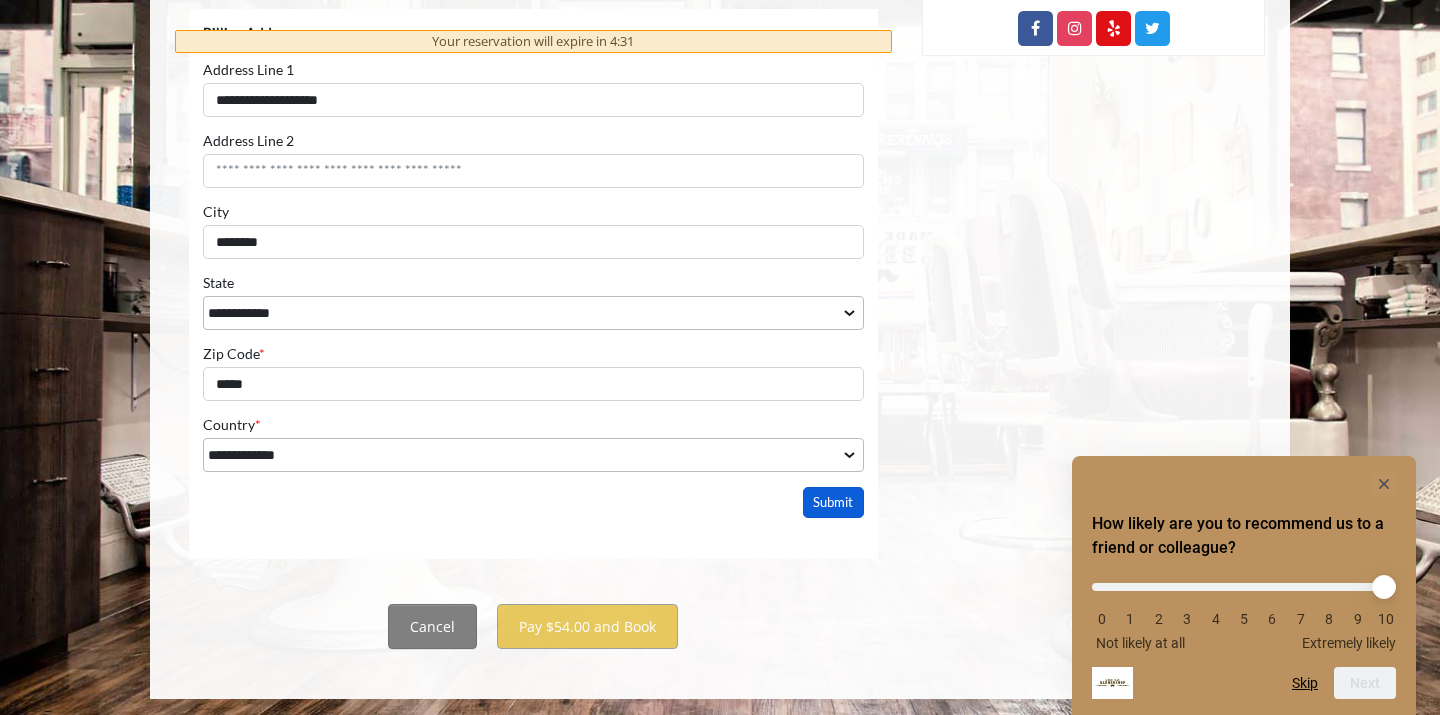click on "Submit" at bounding box center [834, 502] 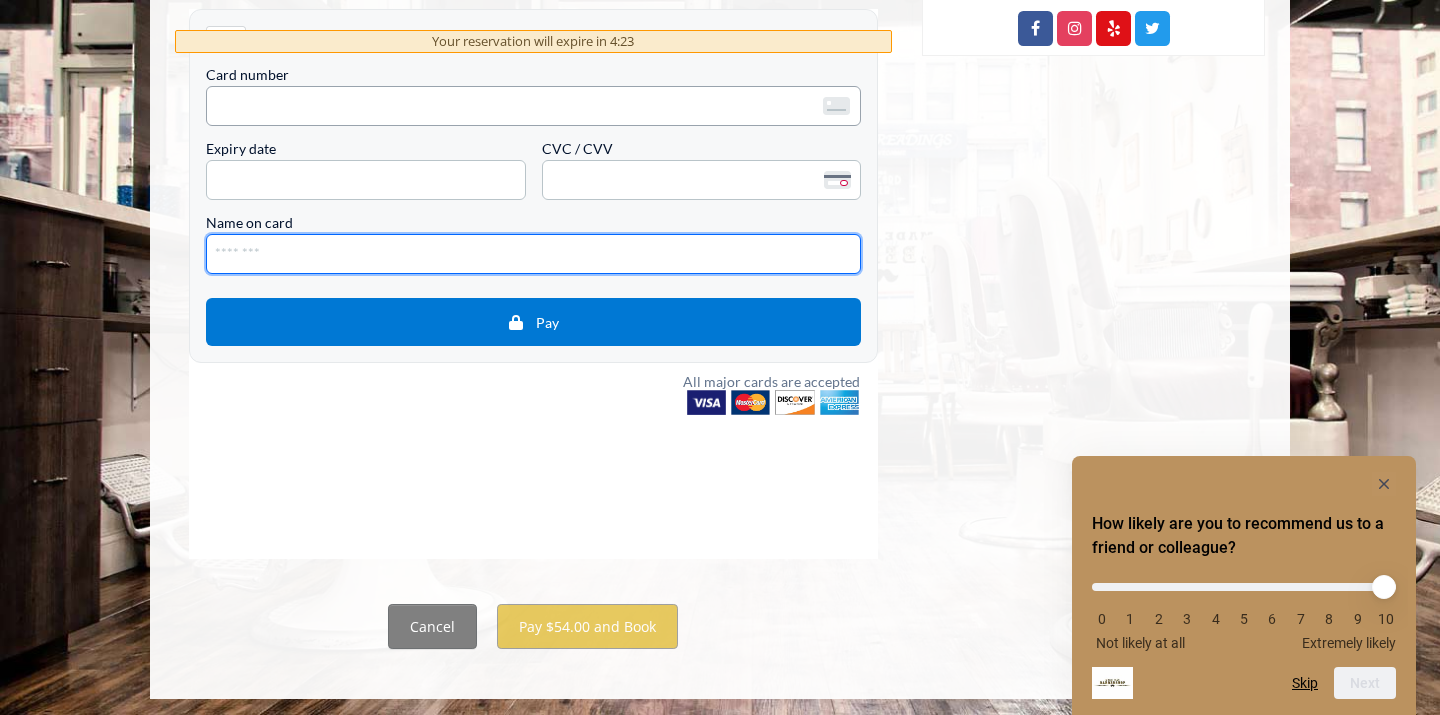 type on "**********" 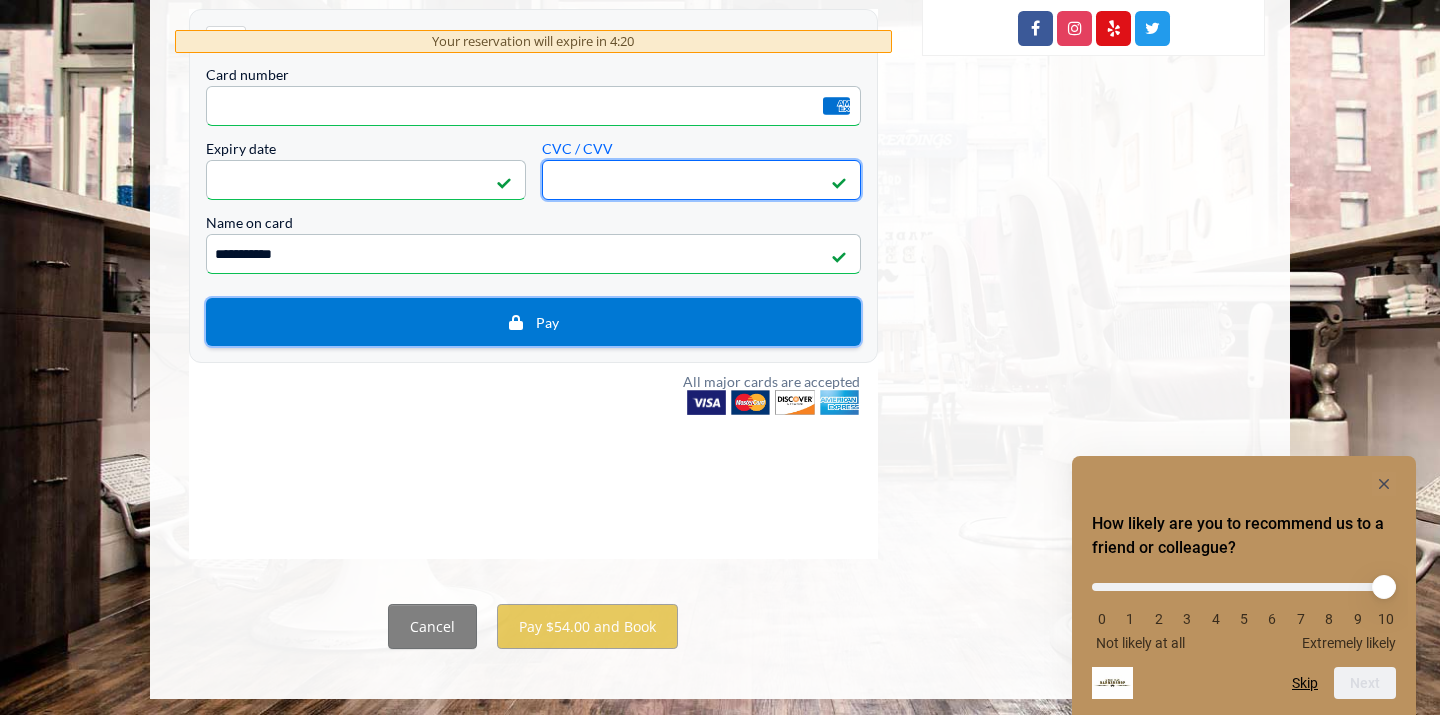 click on "Pay" at bounding box center (533, 322) 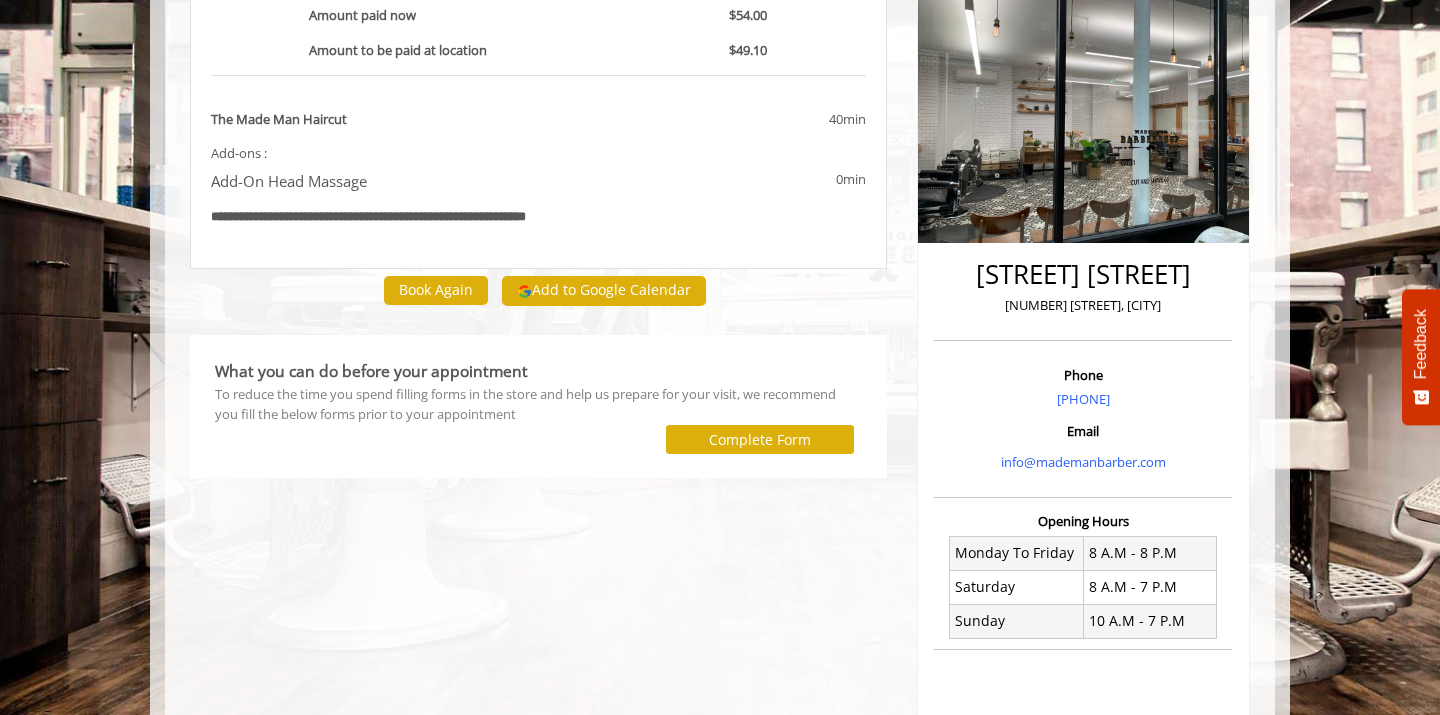 scroll, scrollTop: 0, scrollLeft: 0, axis: both 